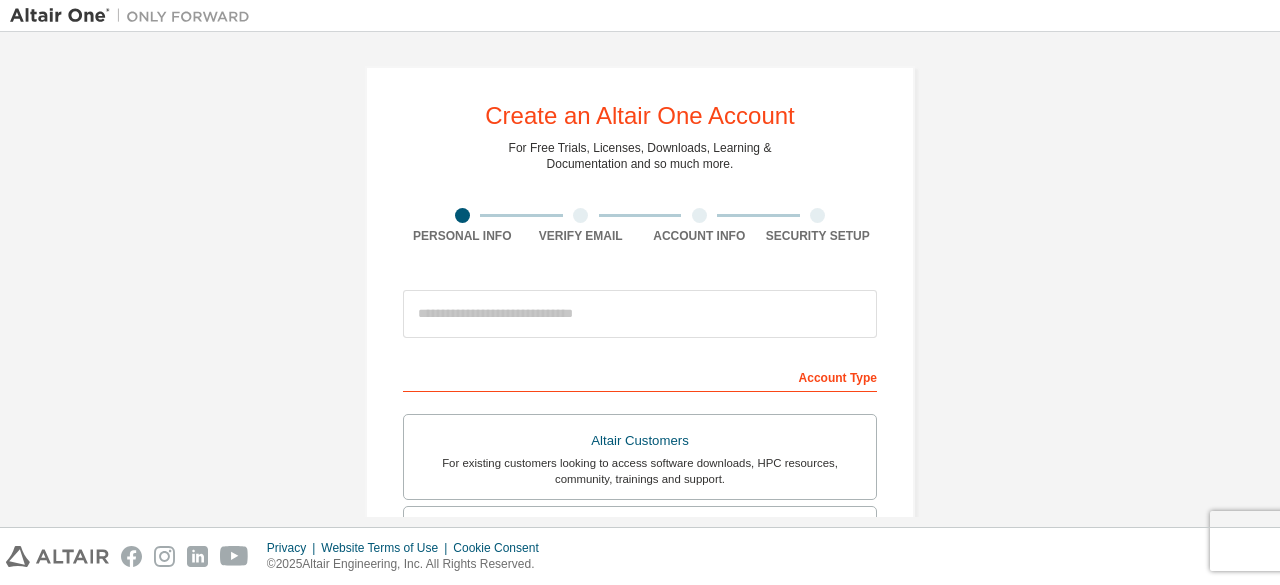 scroll, scrollTop: 0, scrollLeft: 0, axis: both 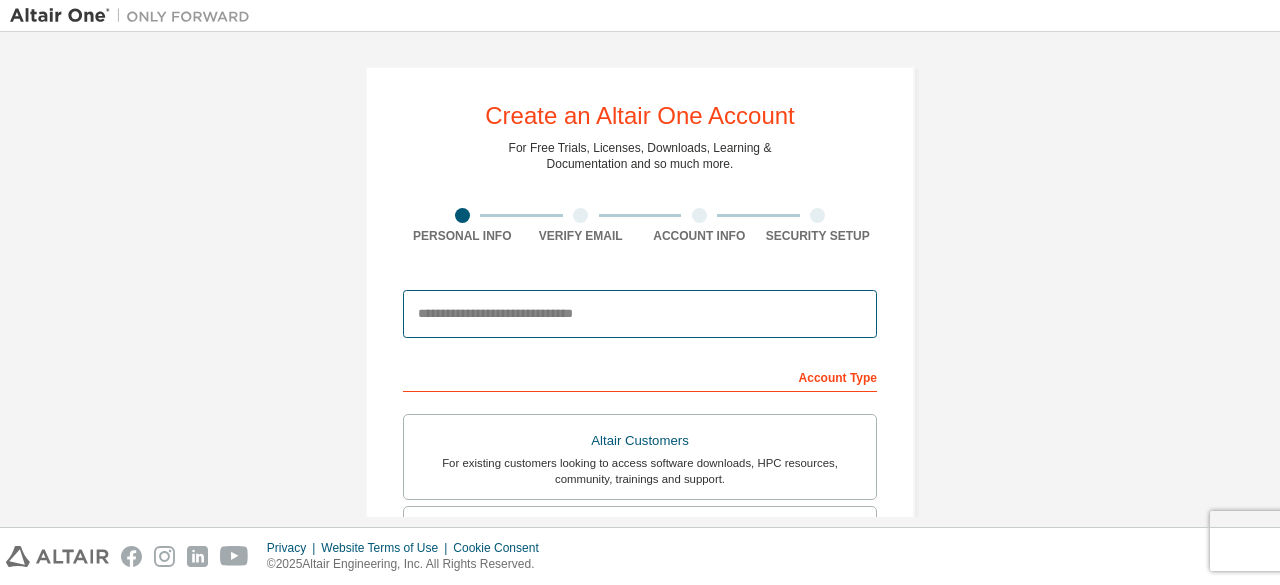 click at bounding box center (640, 314) 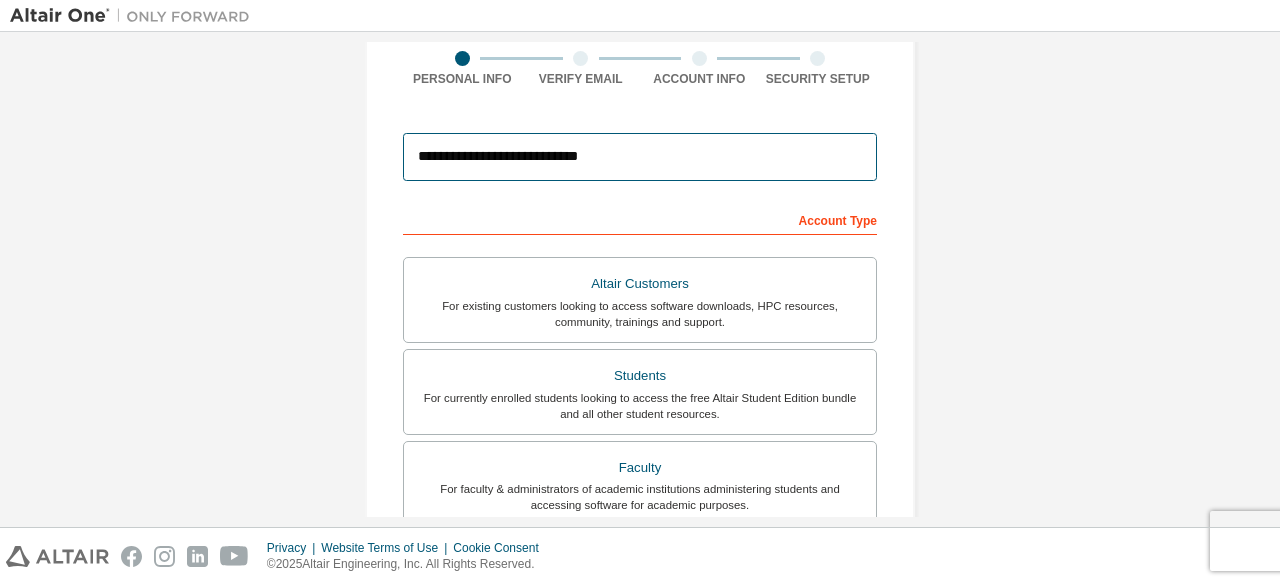 scroll, scrollTop: 158, scrollLeft: 0, axis: vertical 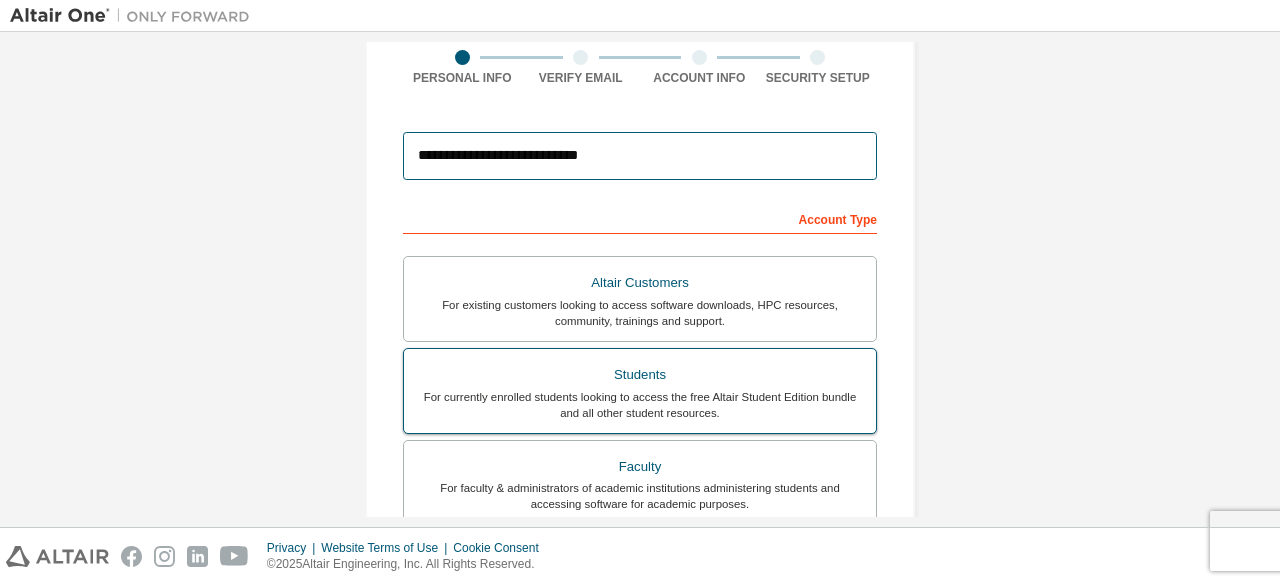 type on "**********" 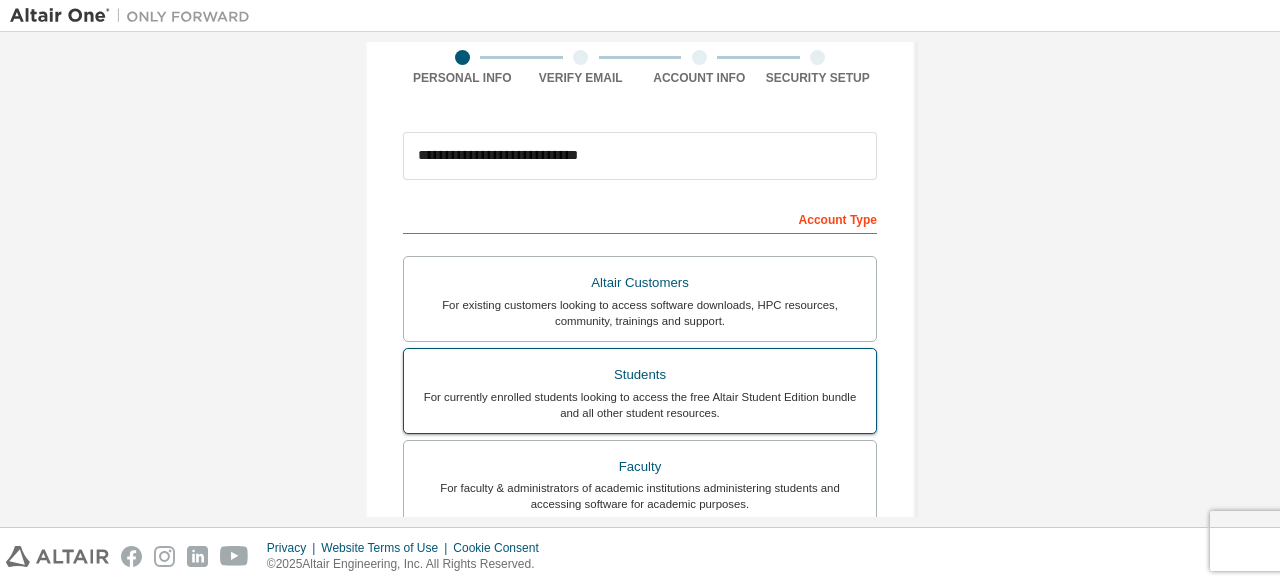 click on "For currently enrolled students looking to access the free Altair Student Edition bundle and all other student resources." at bounding box center [640, 405] 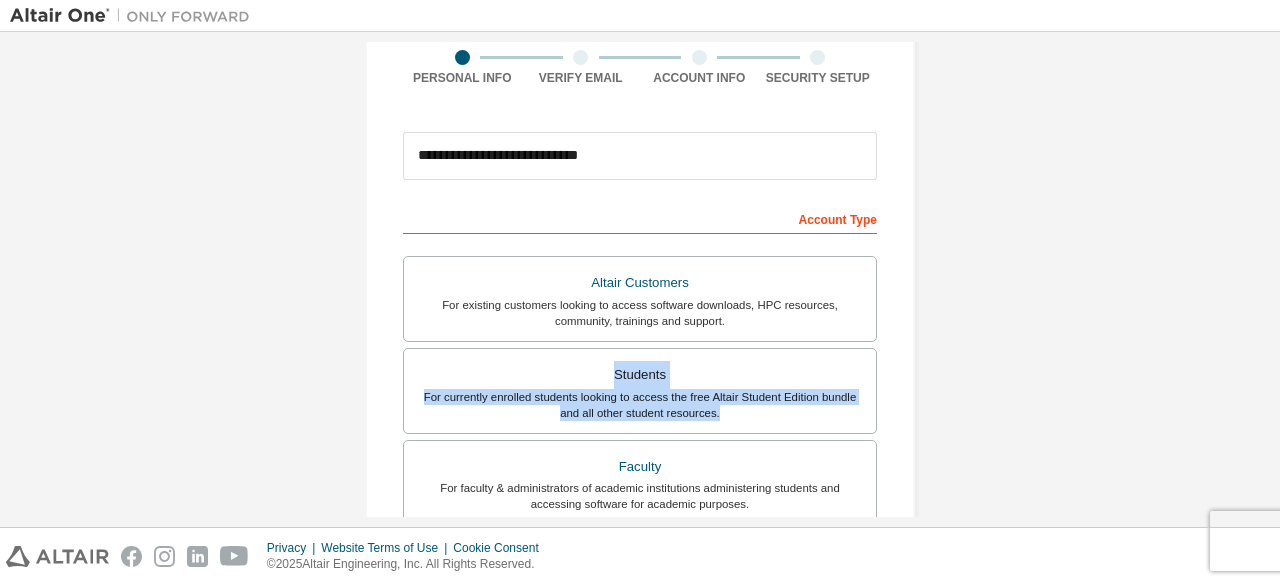 drag, startPoint x: 1258, startPoint y: 315, endPoint x: 1263, endPoint y: 405, distance: 90.13878 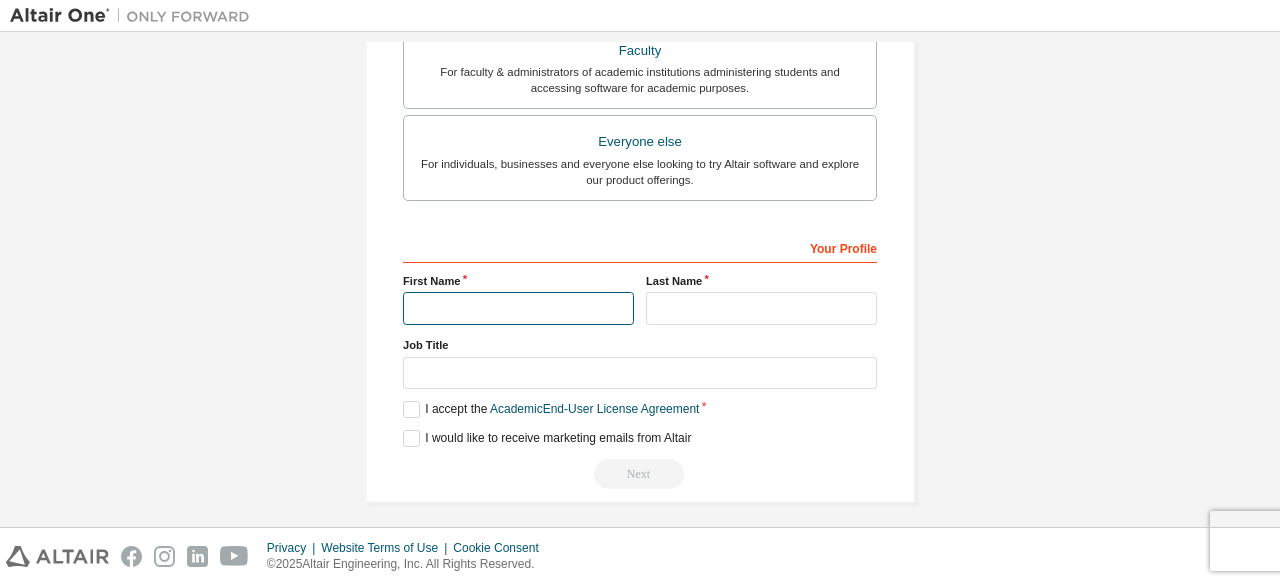 click at bounding box center (518, 308) 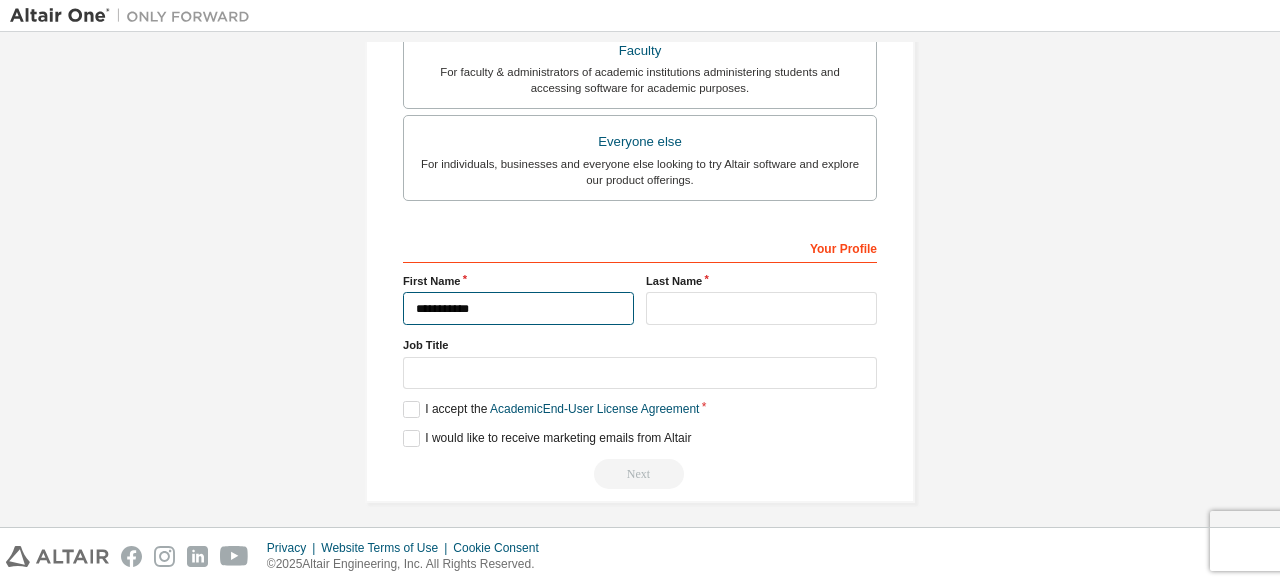 type on "**********" 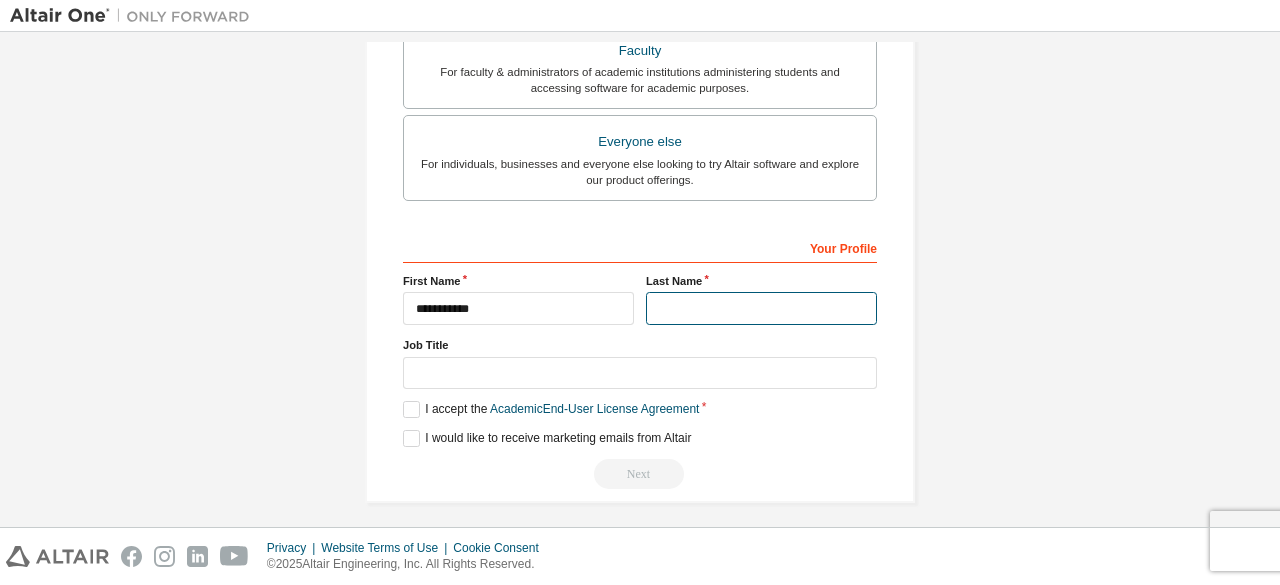 click at bounding box center [761, 308] 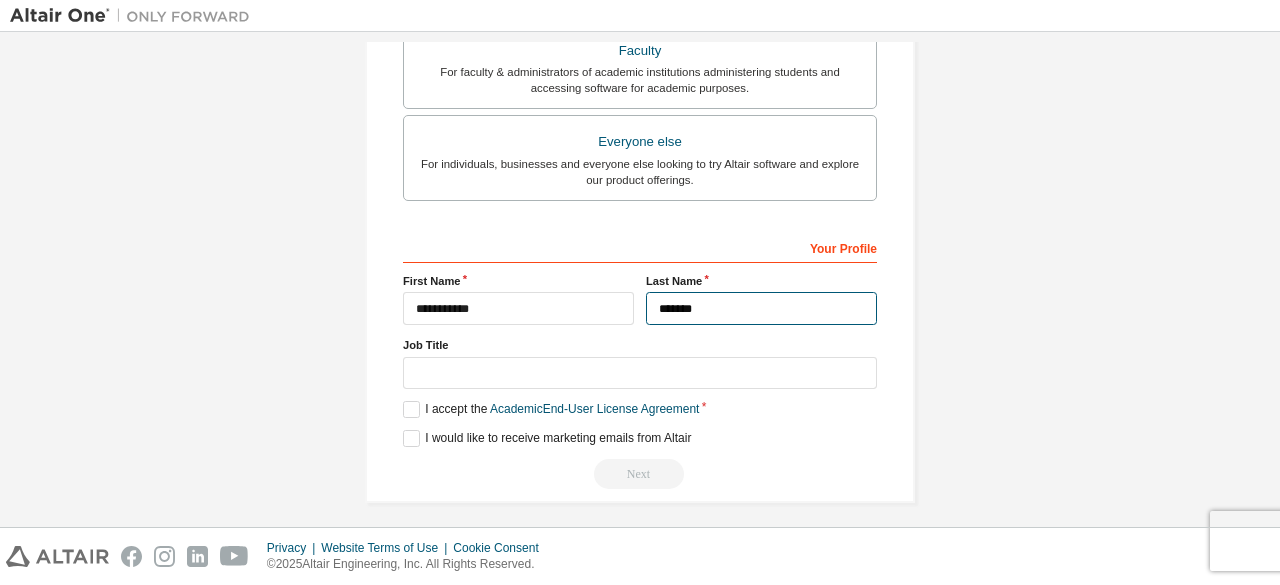 type on "*******" 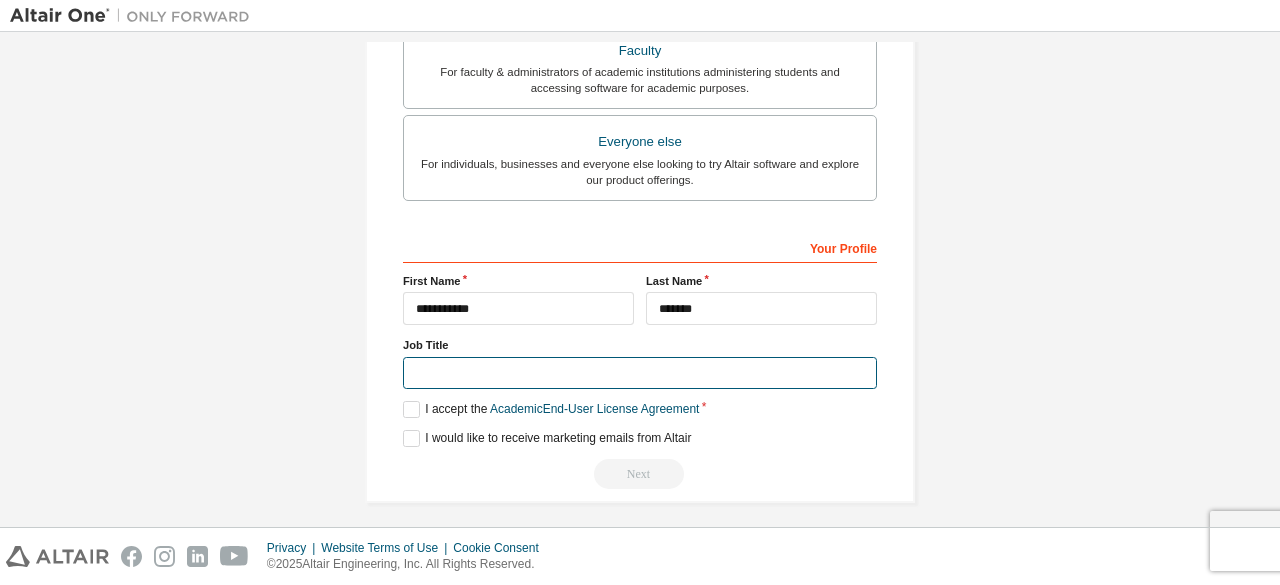 click at bounding box center (640, 373) 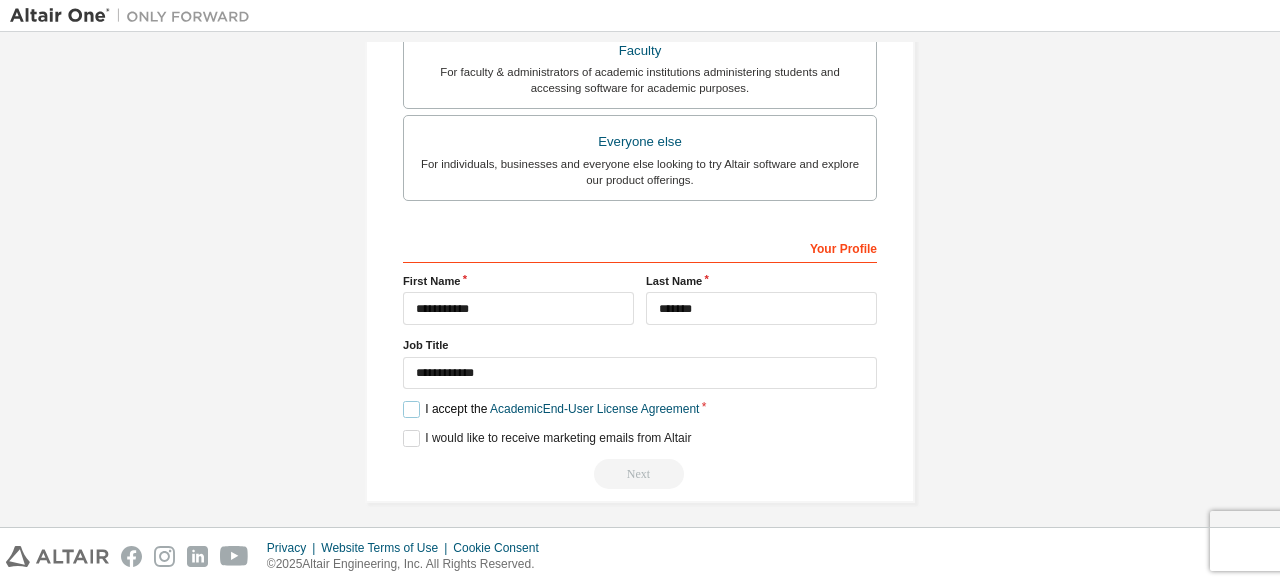 click on "I accept the   Academic   End-User License Agreement" at bounding box center (551, 409) 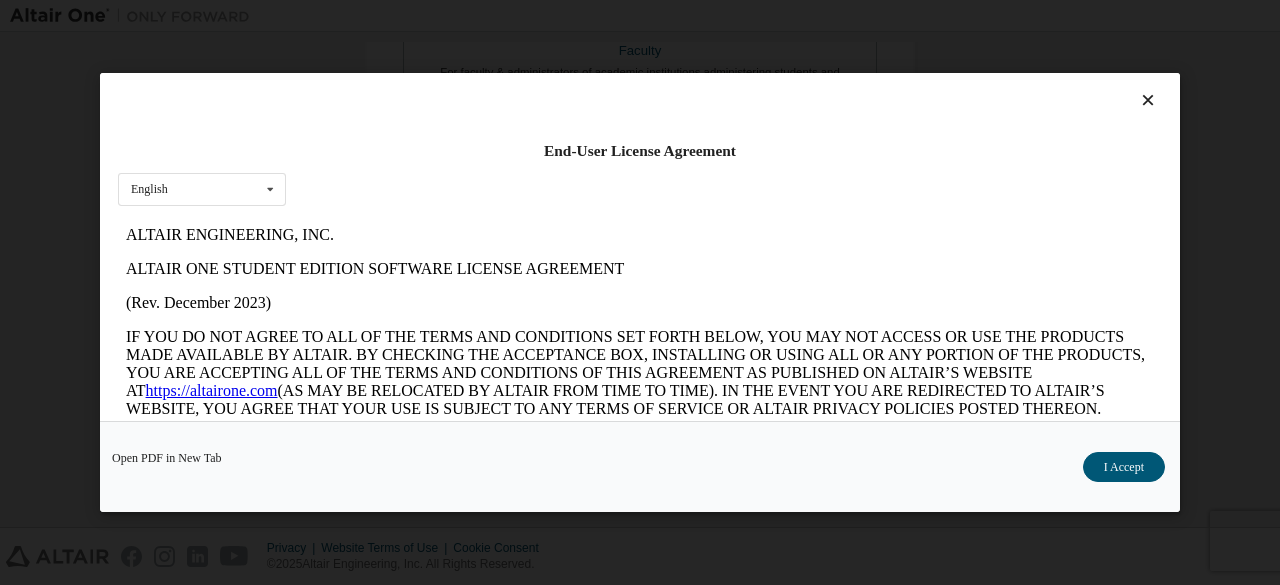 scroll, scrollTop: 0, scrollLeft: 0, axis: both 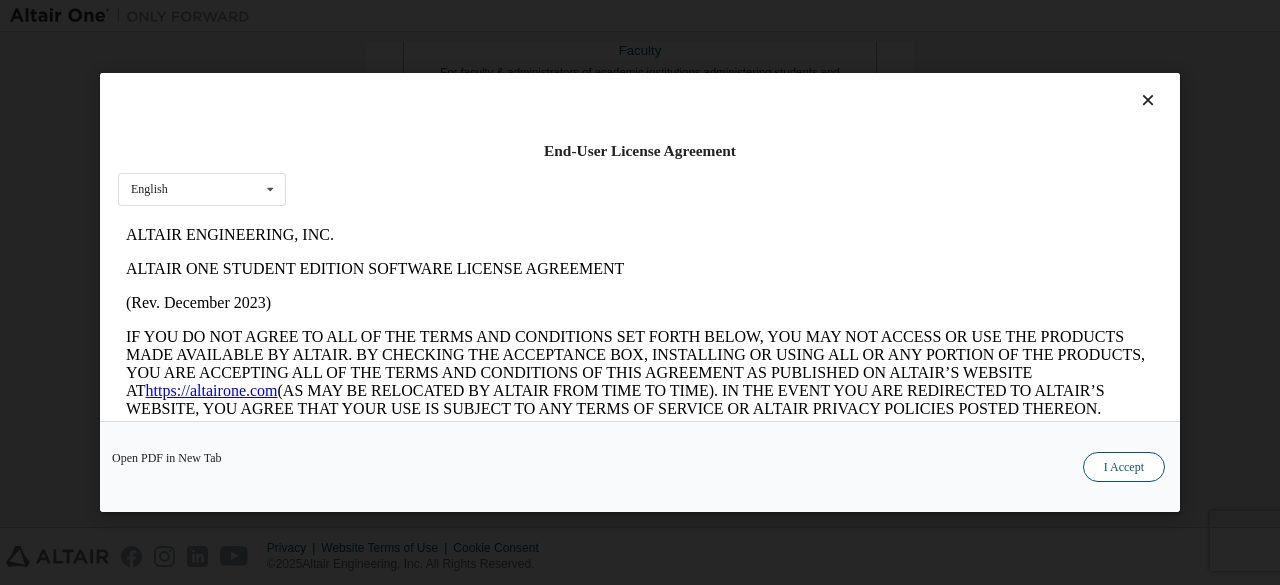click on "I Accept" at bounding box center (1124, 467) 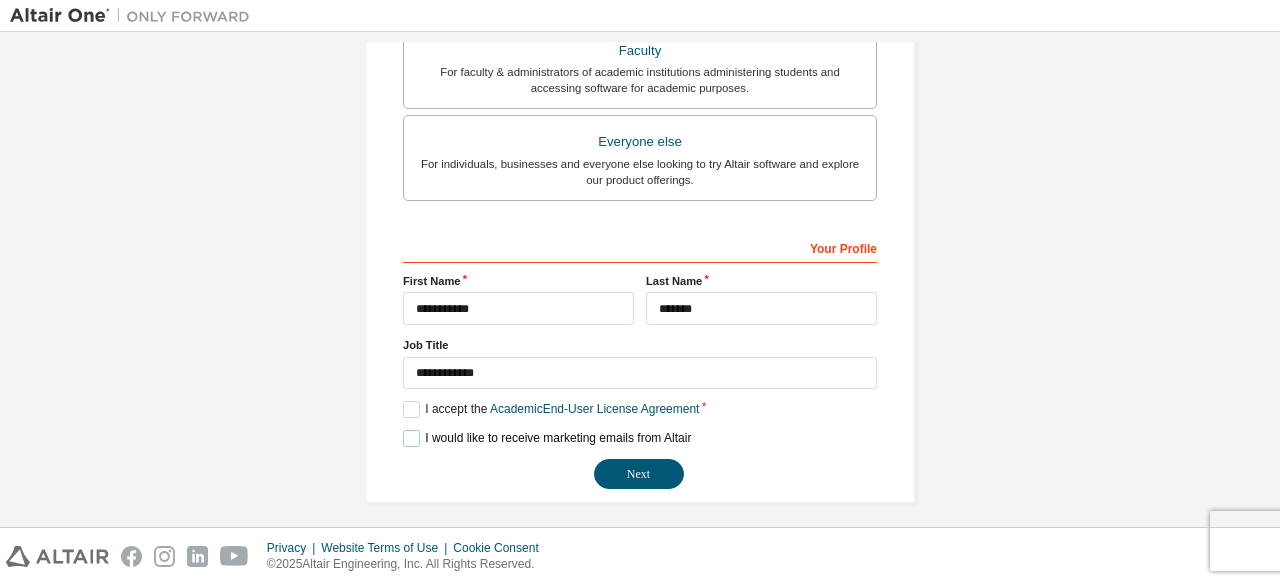 click on "I would like to receive marketing emails from Altair" at bounding box center [547, 438] 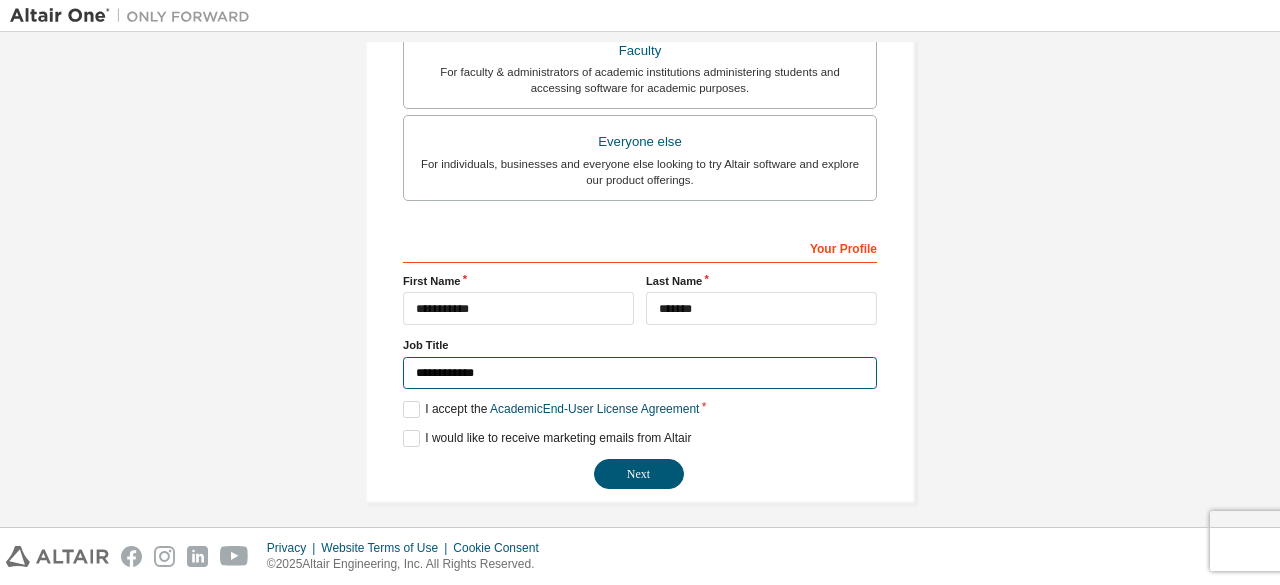 click on "**********" at bounding box center [640, 373] 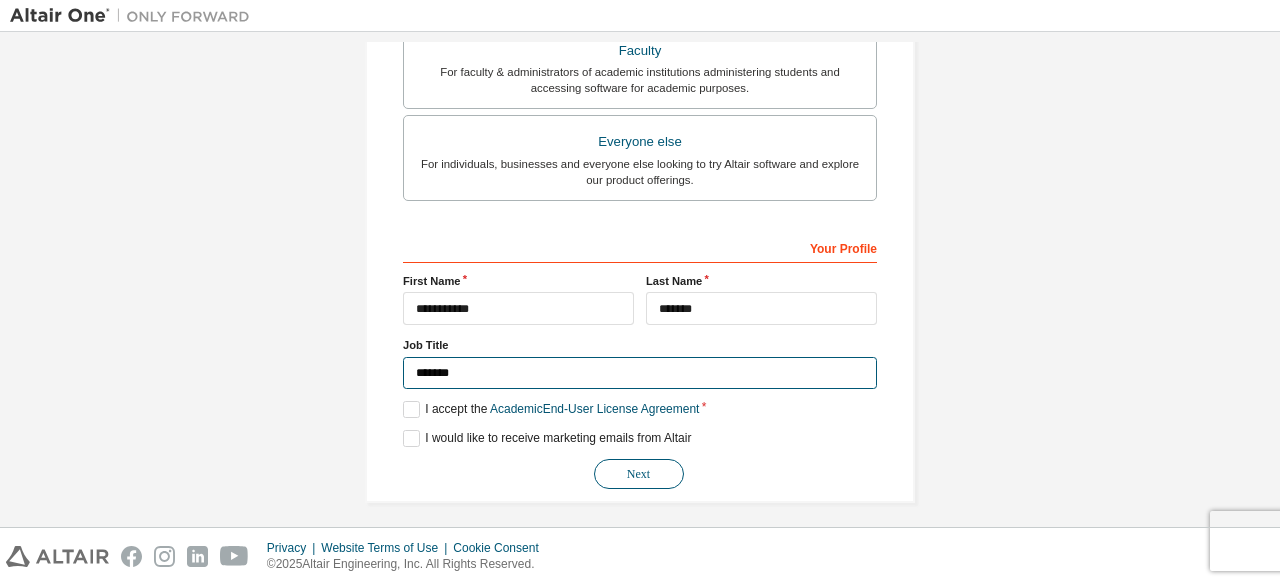 type on "*******" 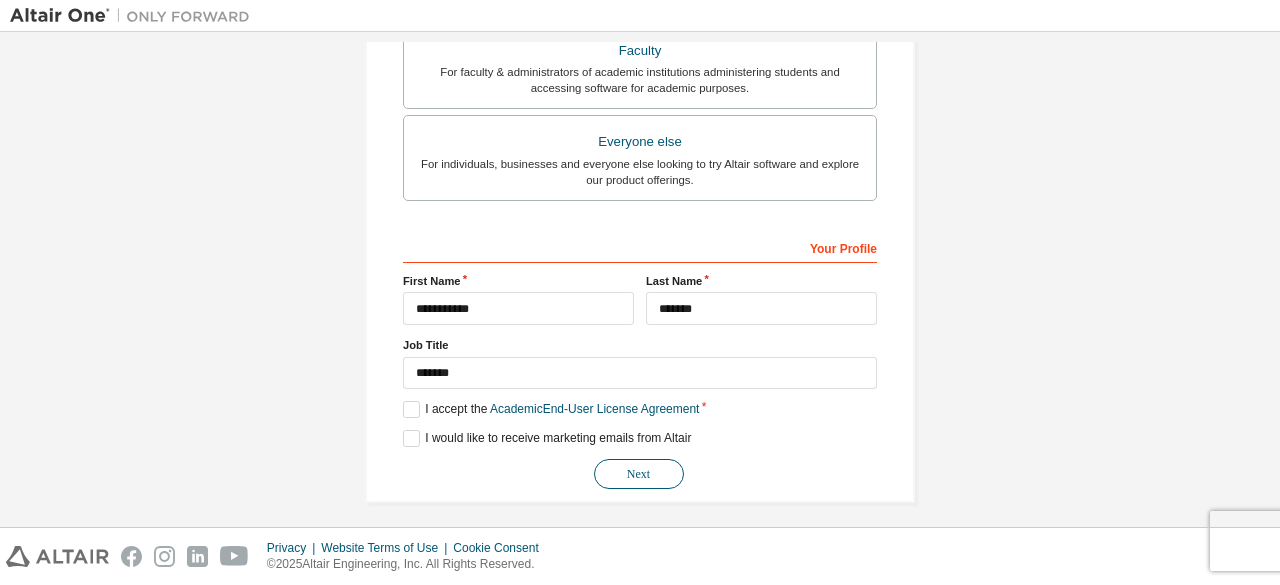 click on "Next" at bounding box center (639, 474) 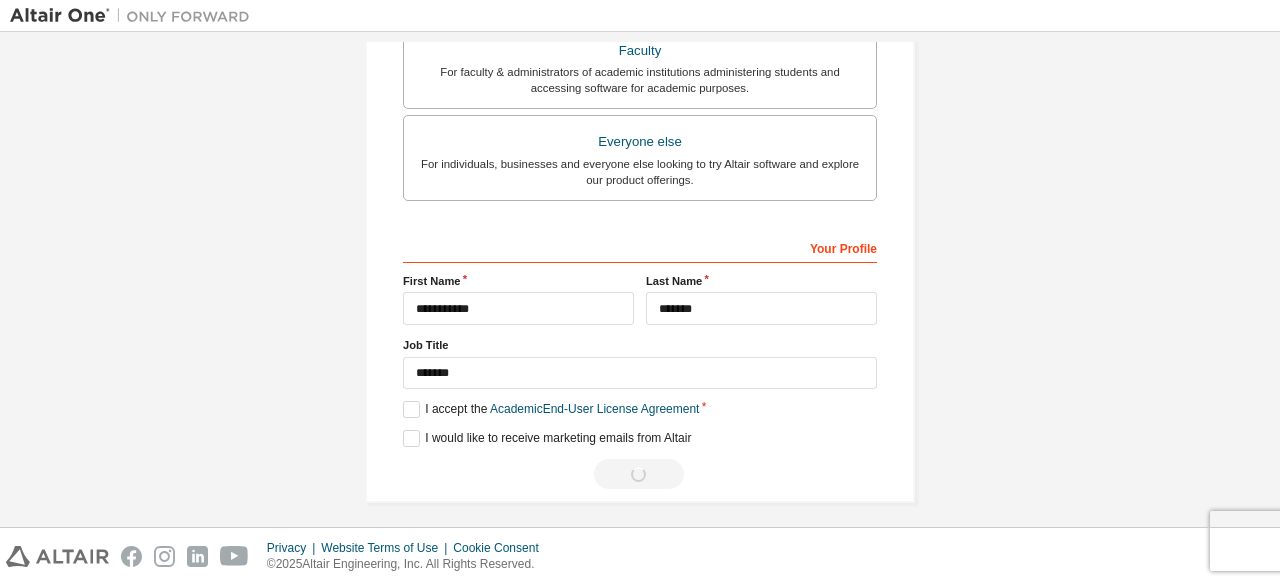scroll, scrollTop: 0, scrollLeft: 0, axis: both 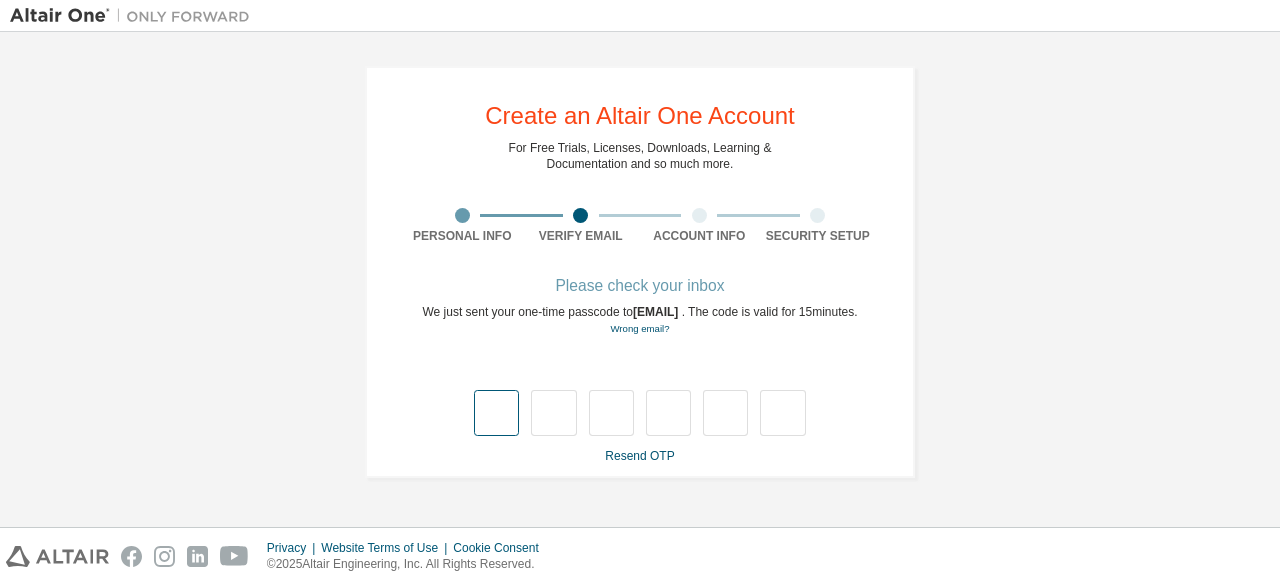 click at bounding box center (496, 413) 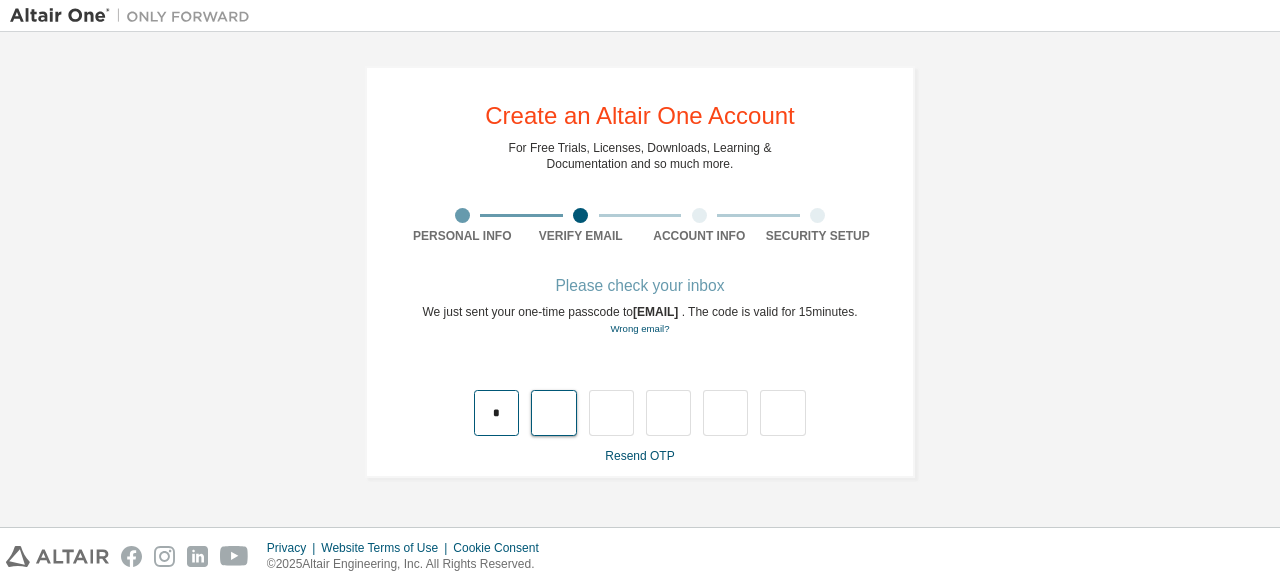 type on "*" 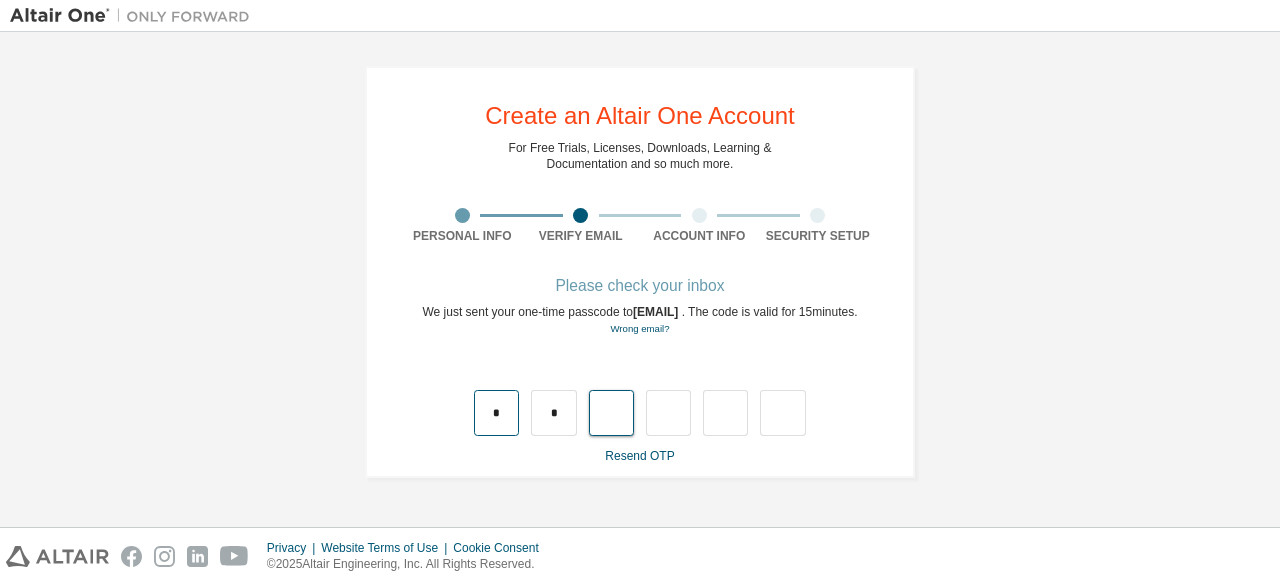 type on "*" 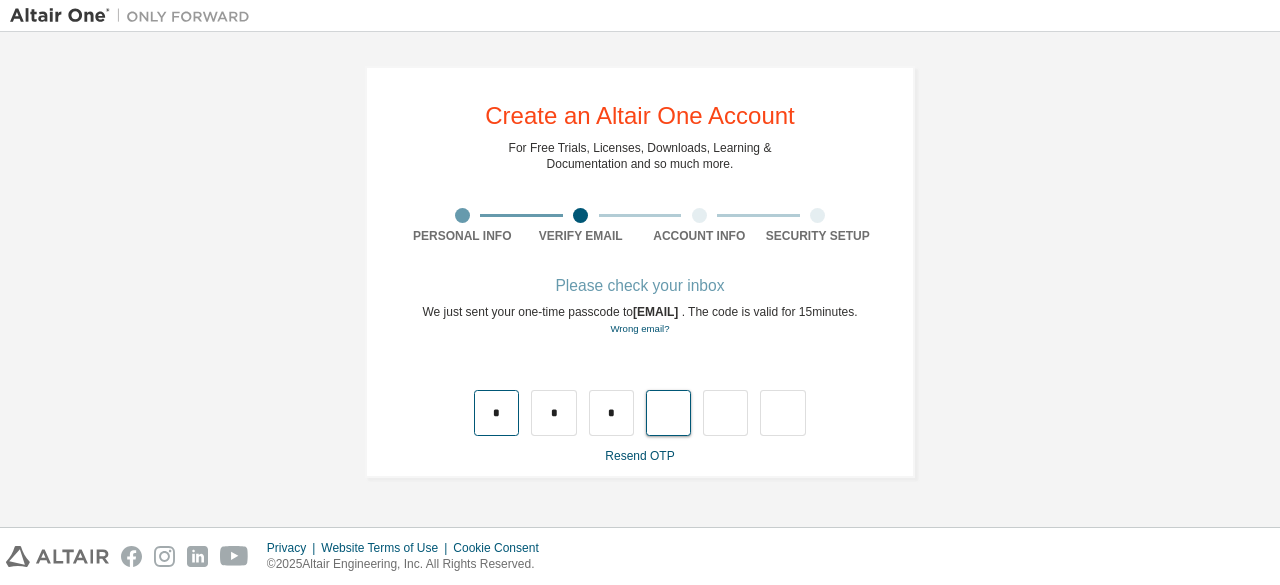 type on "*" 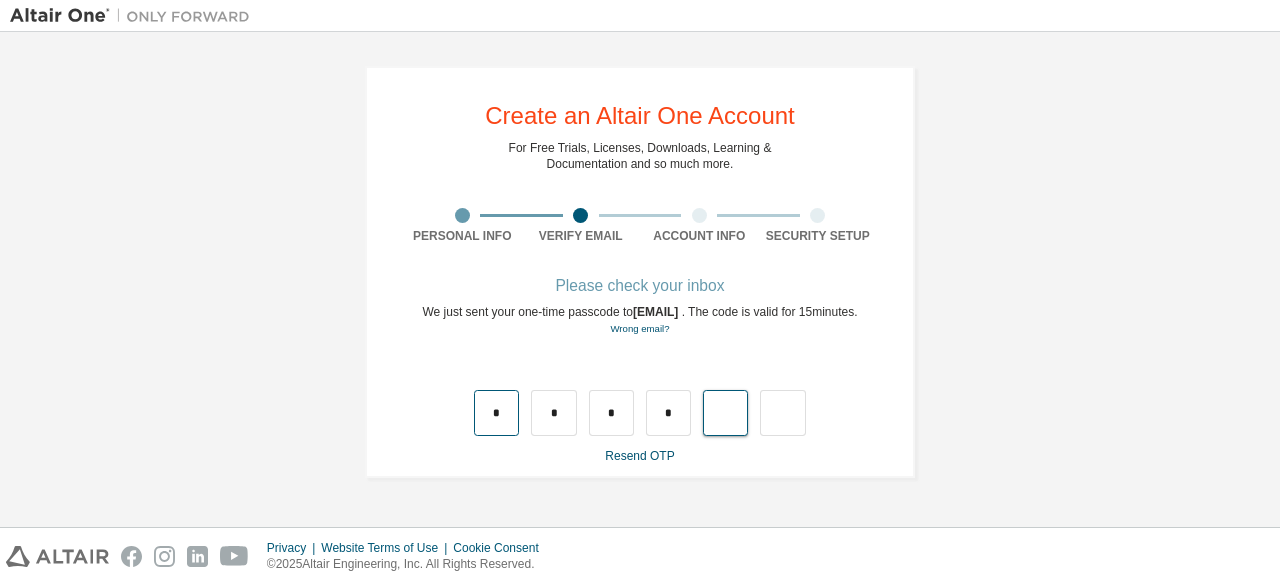 type on "*" 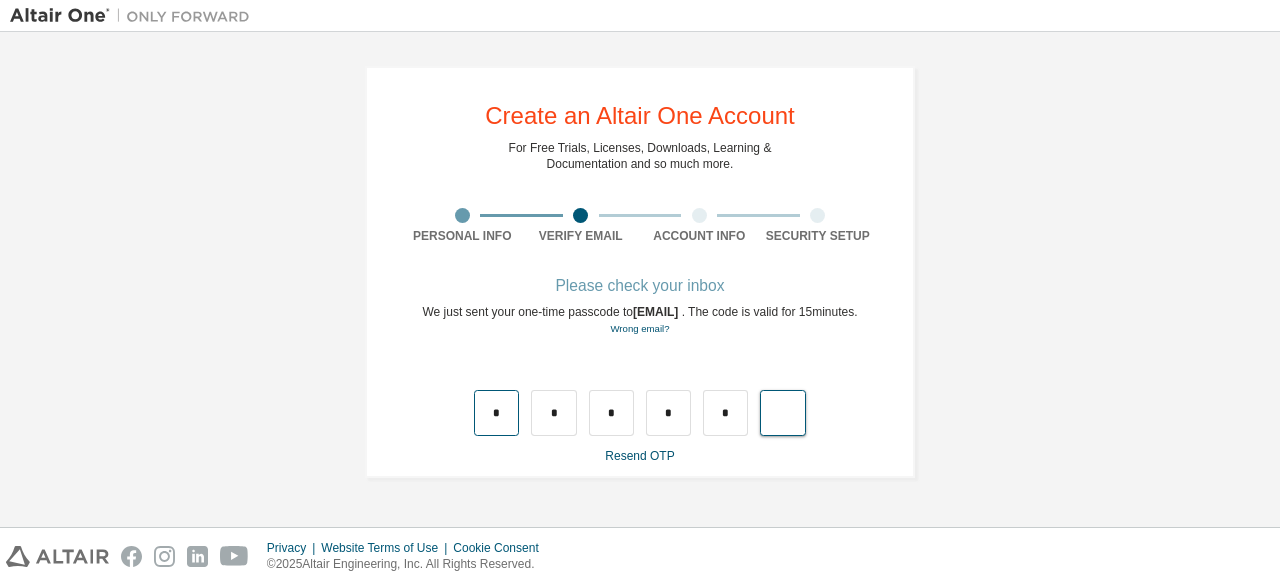 type on "*" 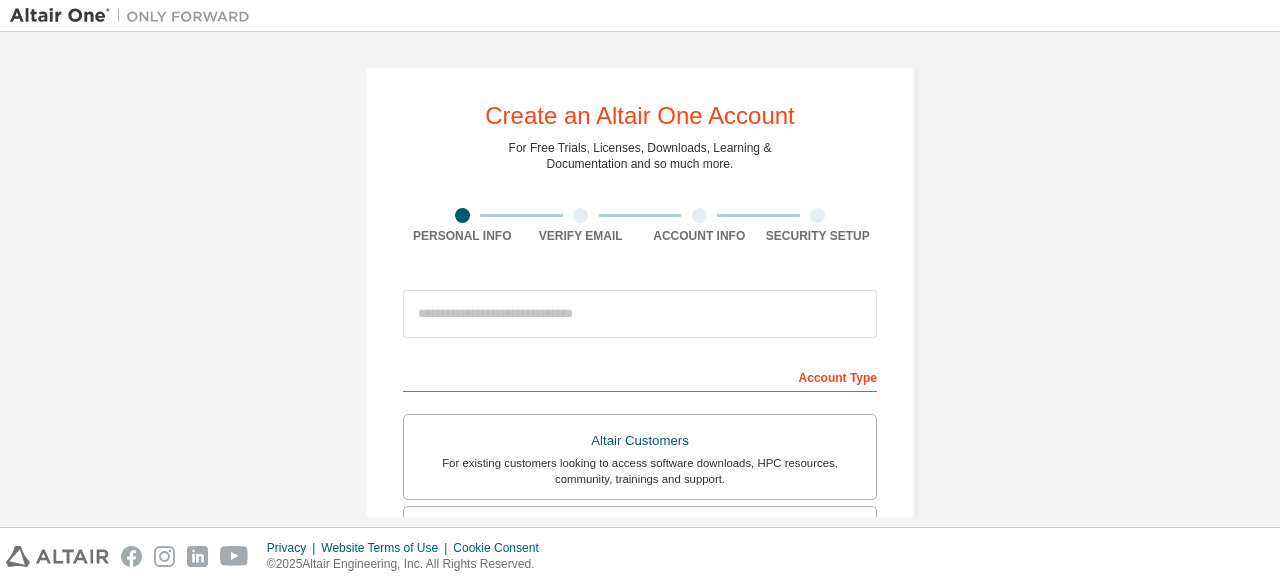 scroll, scrollTop: 0, scrollLeft: 0, axis: both 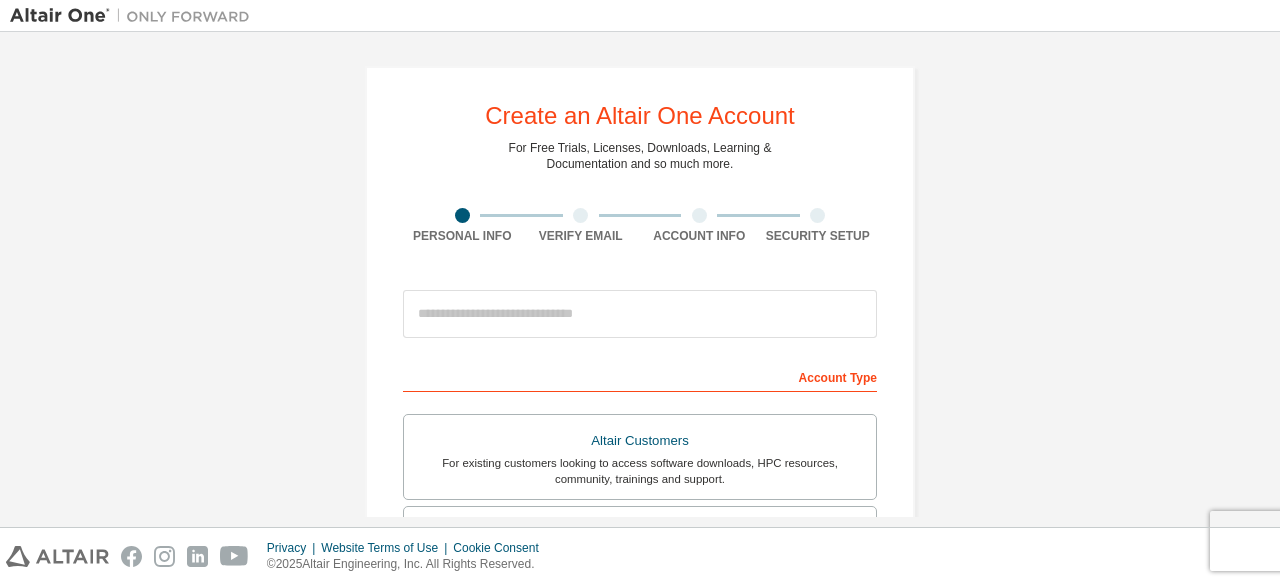 type on "**********" 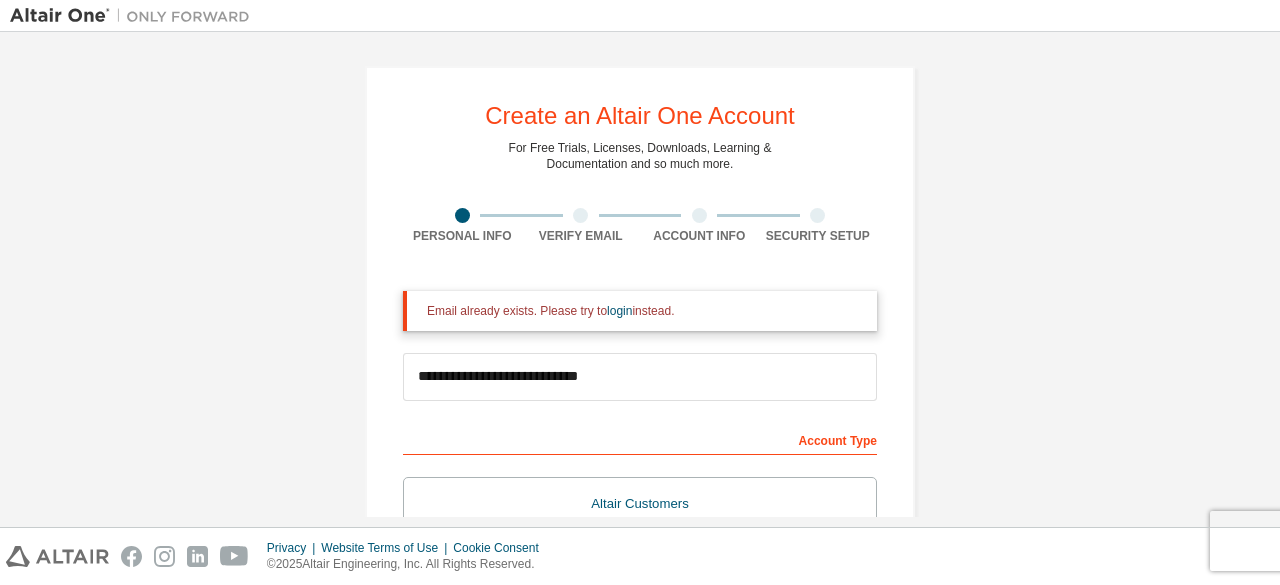 click on "**********" at bounding box center (640, 377) 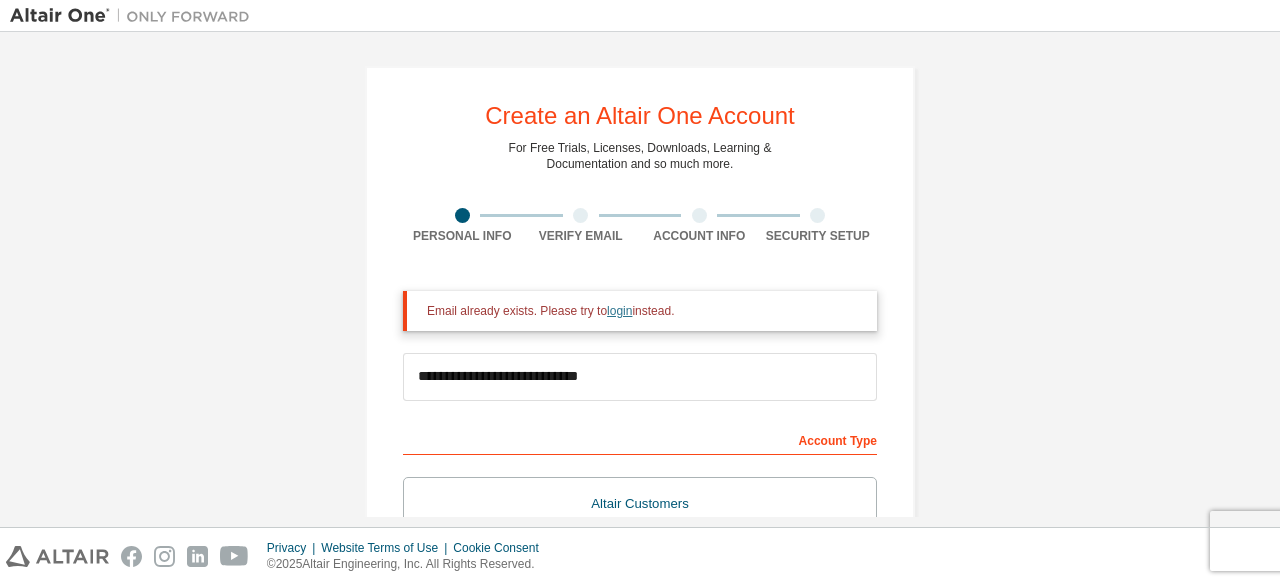 click on "login" at bounding box center (619, 311) 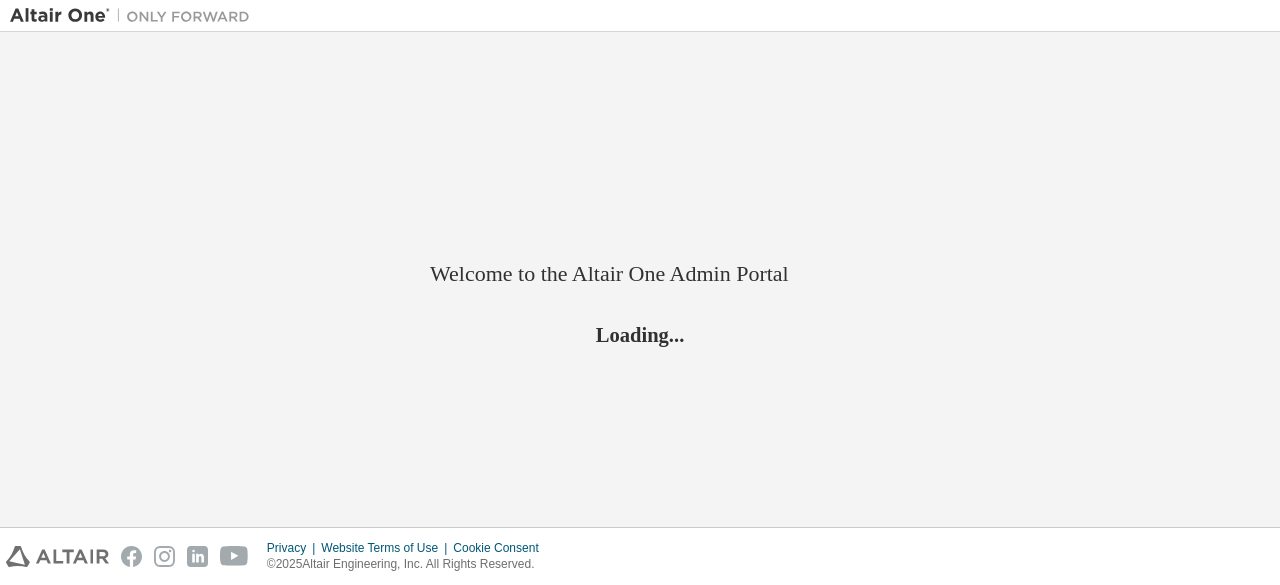 scroll, scrollTop: 0, scrollLeft: 0, axis: both 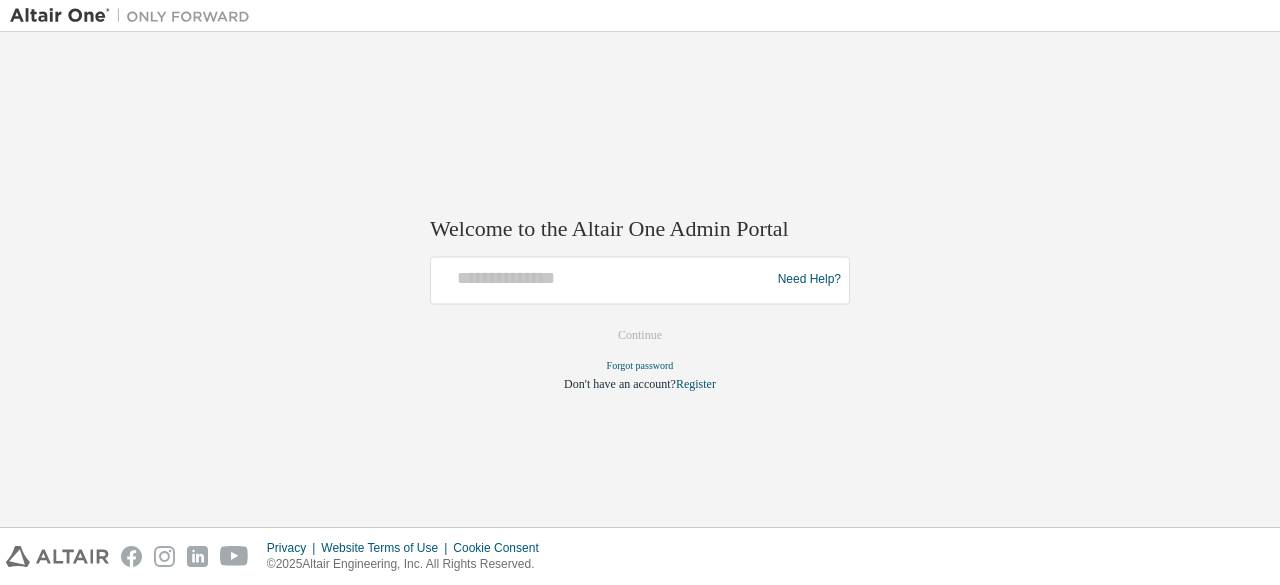 click at bounding box center (603, 280) 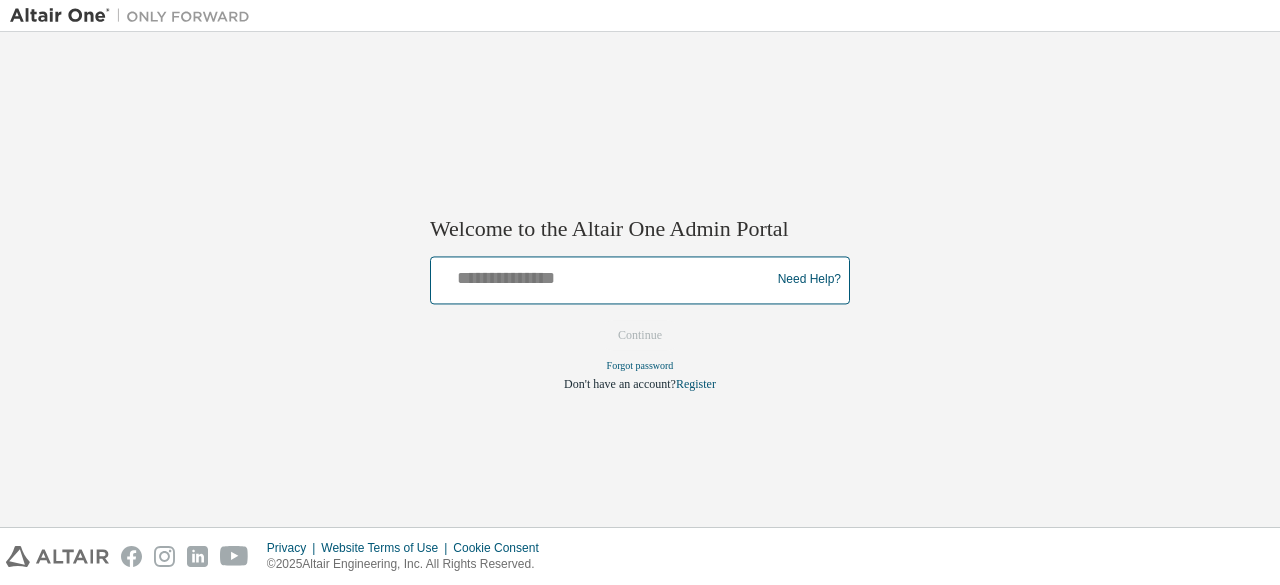 click at bounding box center [603, 275] 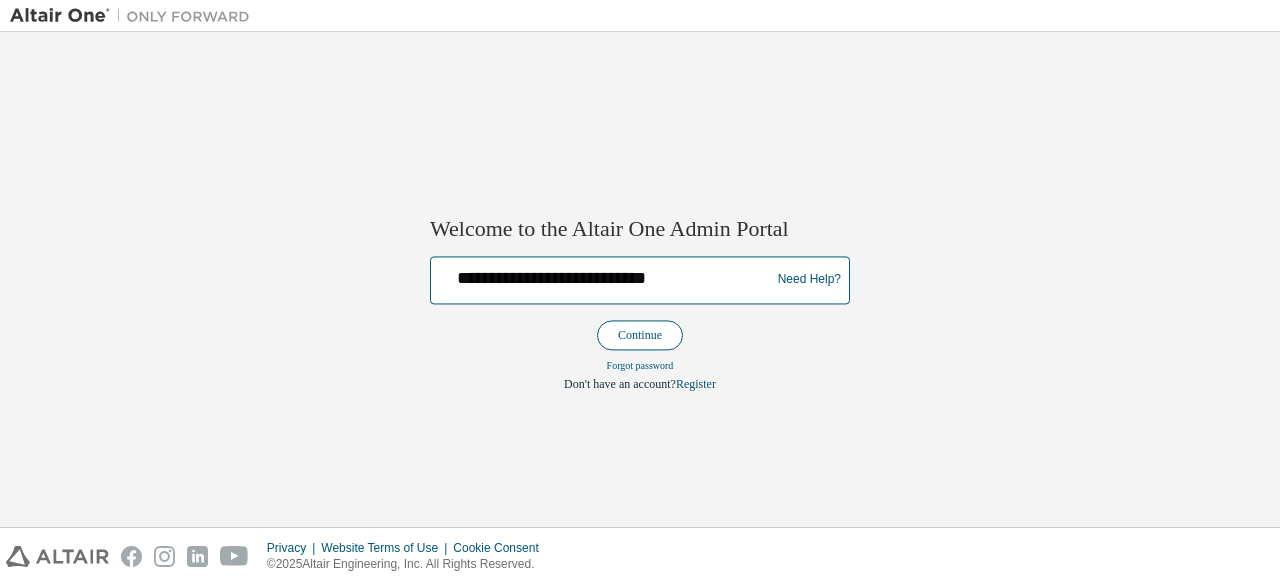 type on "**********" 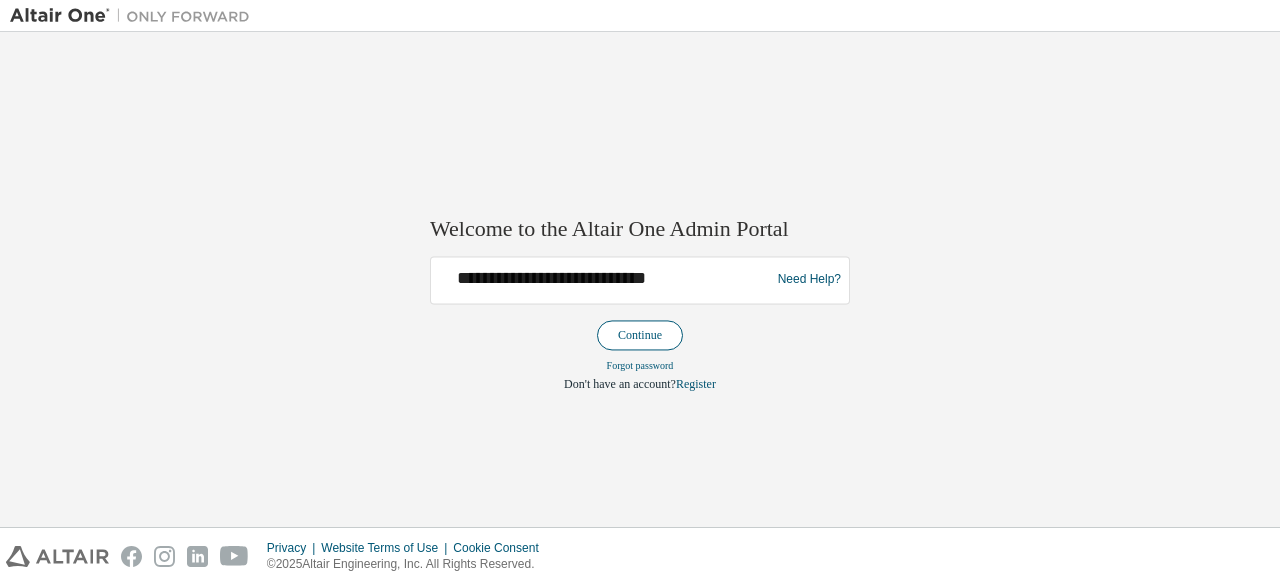 click on "Continue" at bounding box center [640, 335] 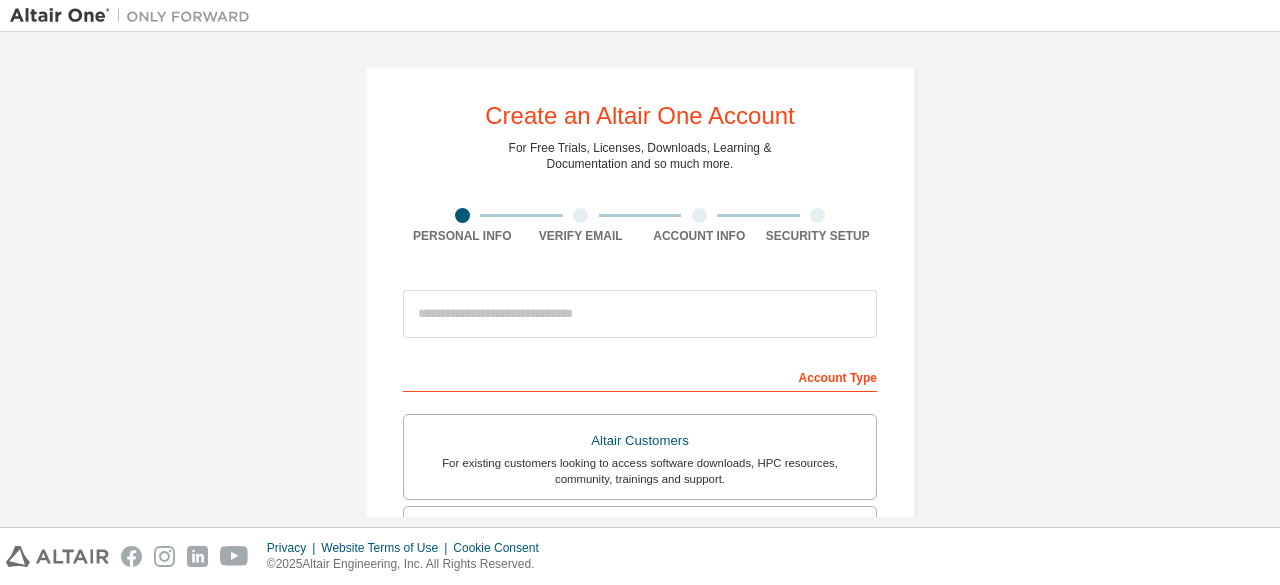scroll, scrollTop: 0, scrollLeft: 0, axis: both 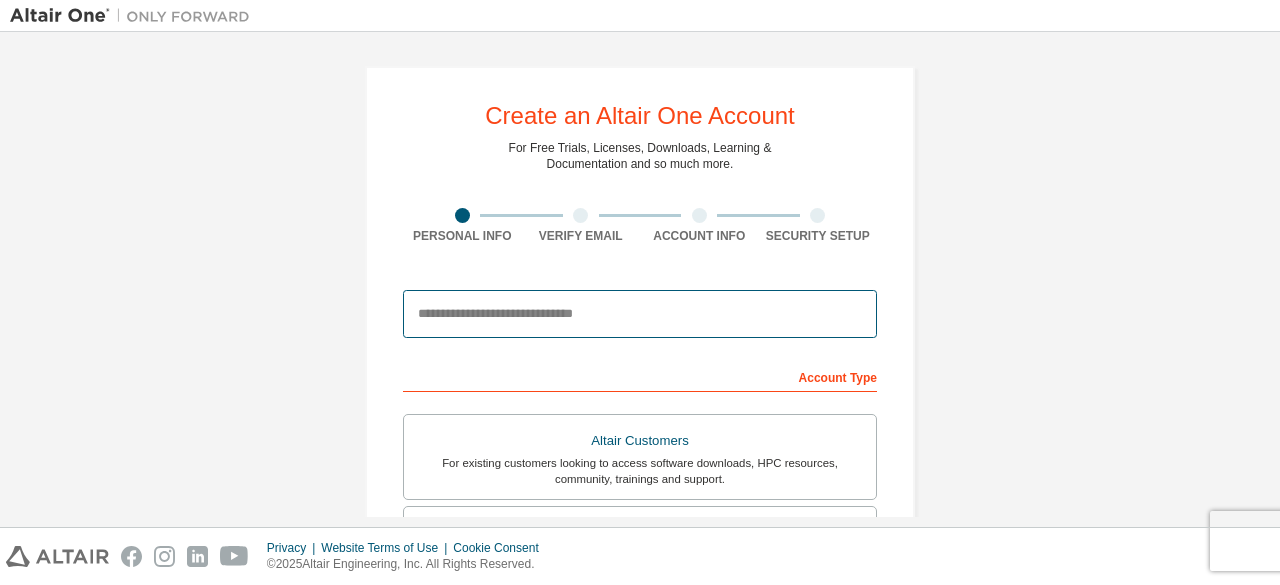 click at bounding box center [640, 314] 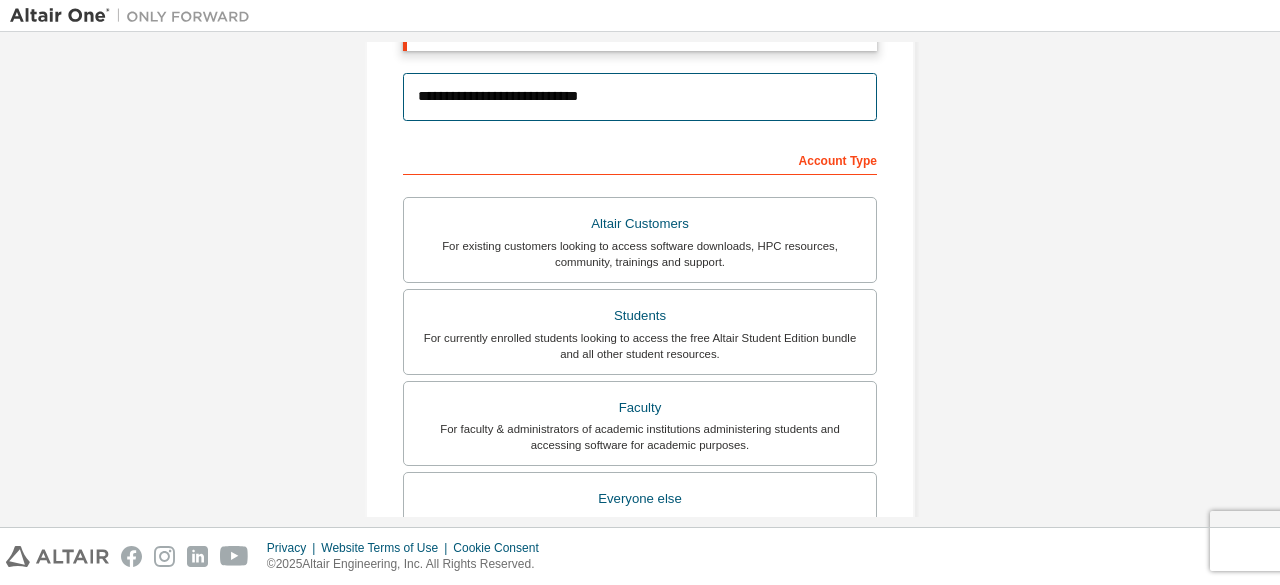 scroll, scrollTop: 346, scrollLeft: 0, axis: vertical 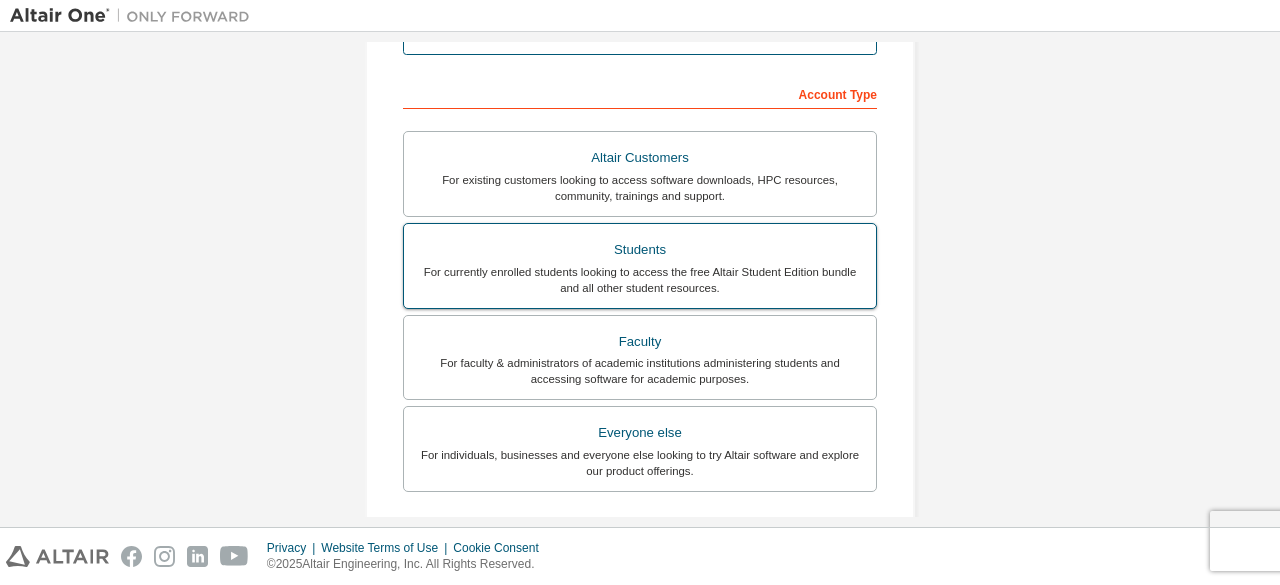type on "**********" 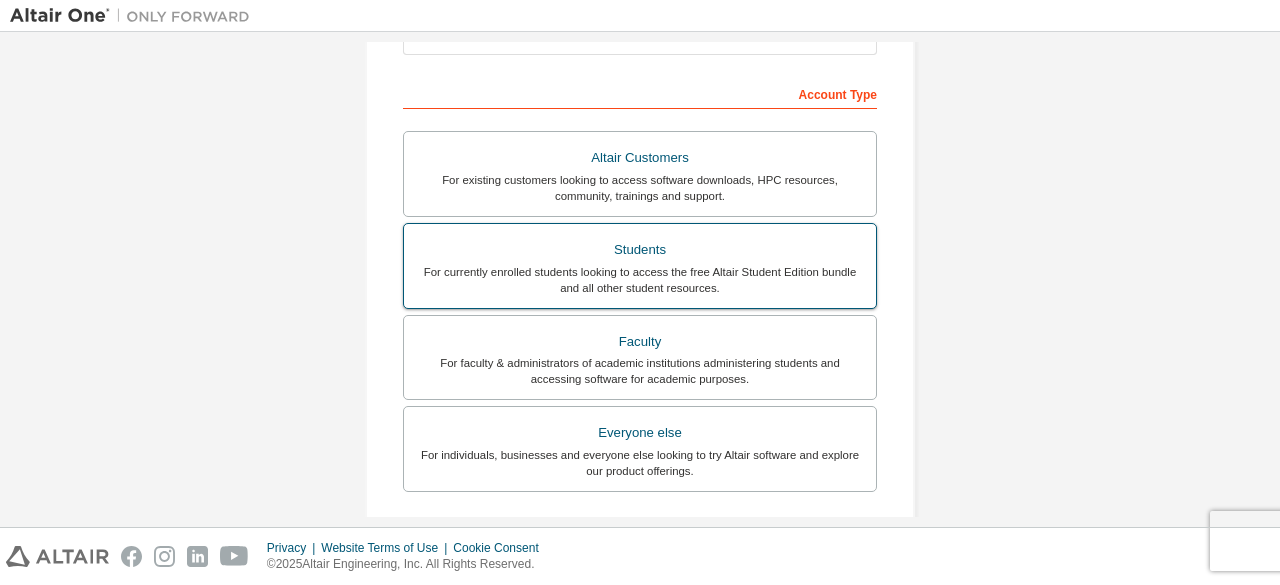 click on "For currently enrolled students looking to access the free Altair Student Edition bundle and all other student resources." at bounding box center (640, 280) 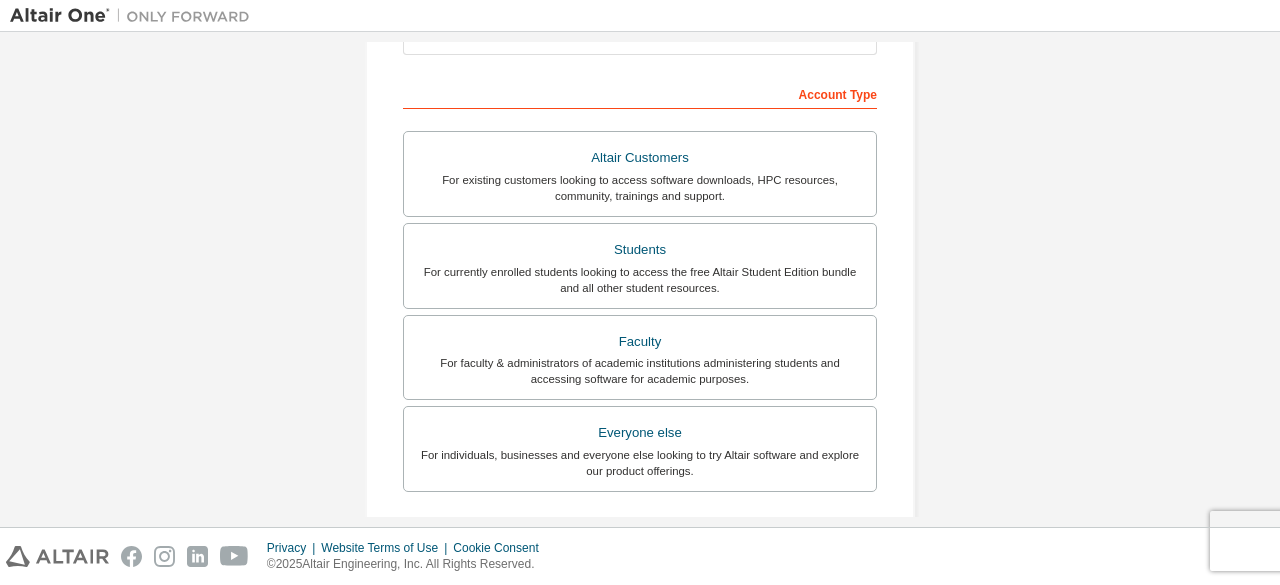 drag, startPoint x: 1274, startPoint y: 317, endPoint x: 1266, endPoint y: 335, distance: 19.697716 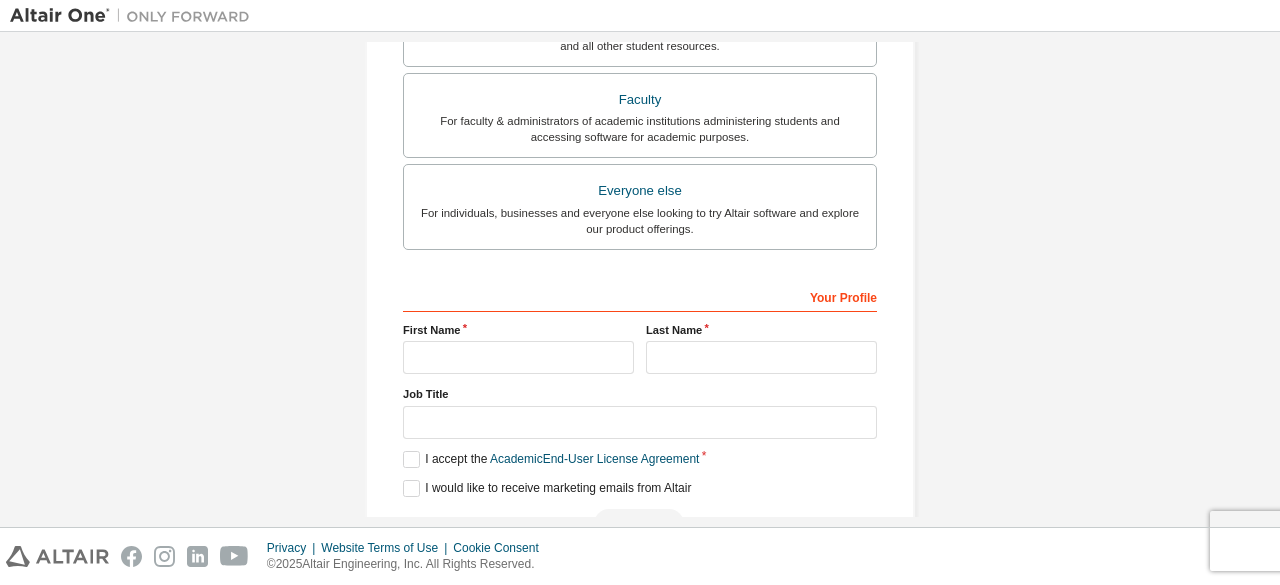 scroll, scrollTop: 626, scrollLeft: 0, axis: vertical 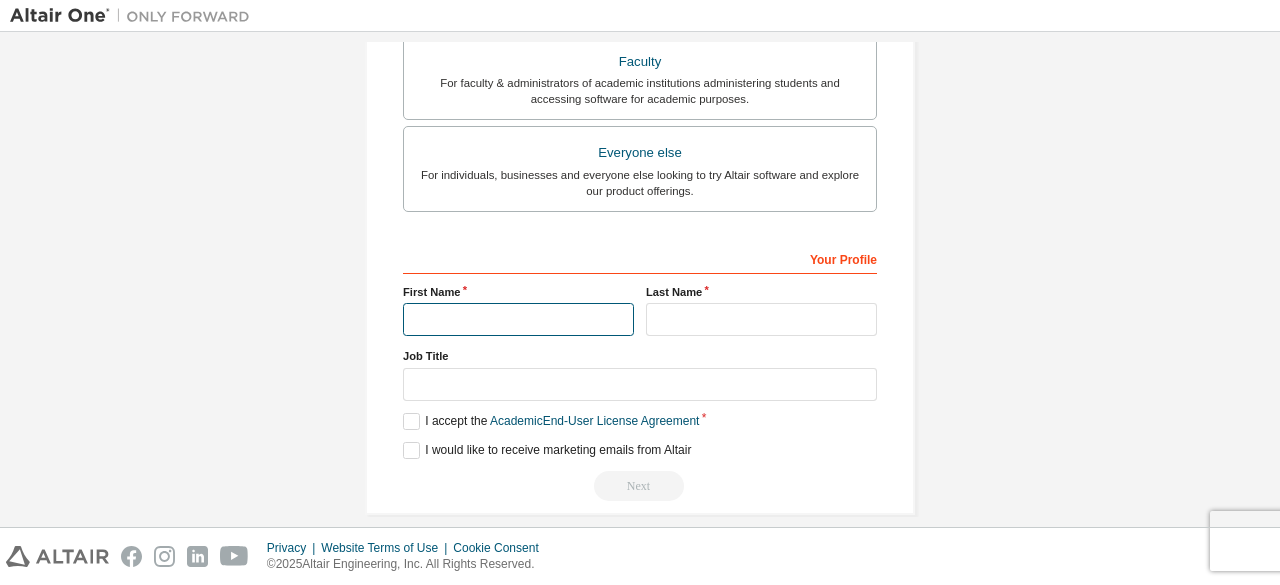 click at bounding box center [518, 319] 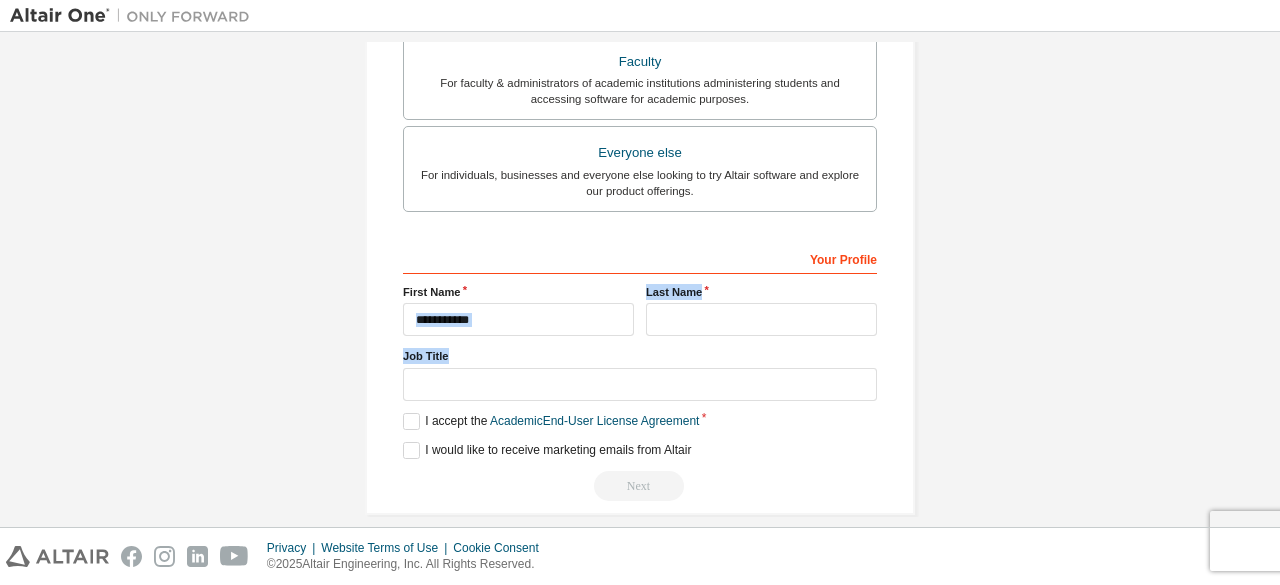 drag, startPoint x: 527, startPoint y: 361, endPoint x: 480, endPoint y: 324, distance: 59.816387 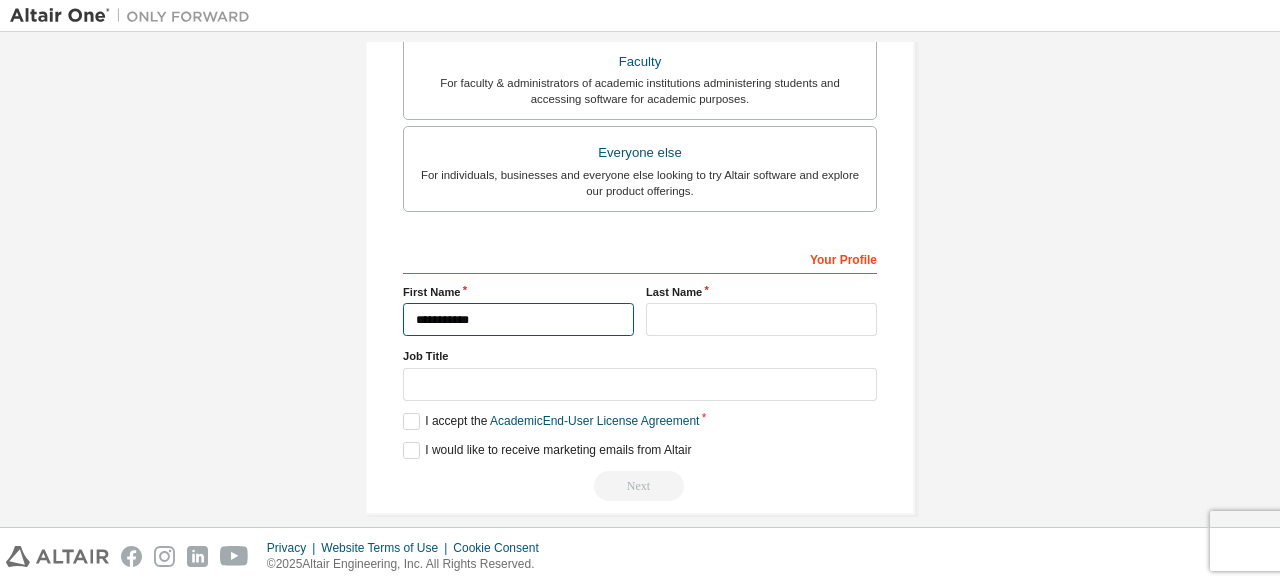 click on "**********" at bounding box center (518, 319) 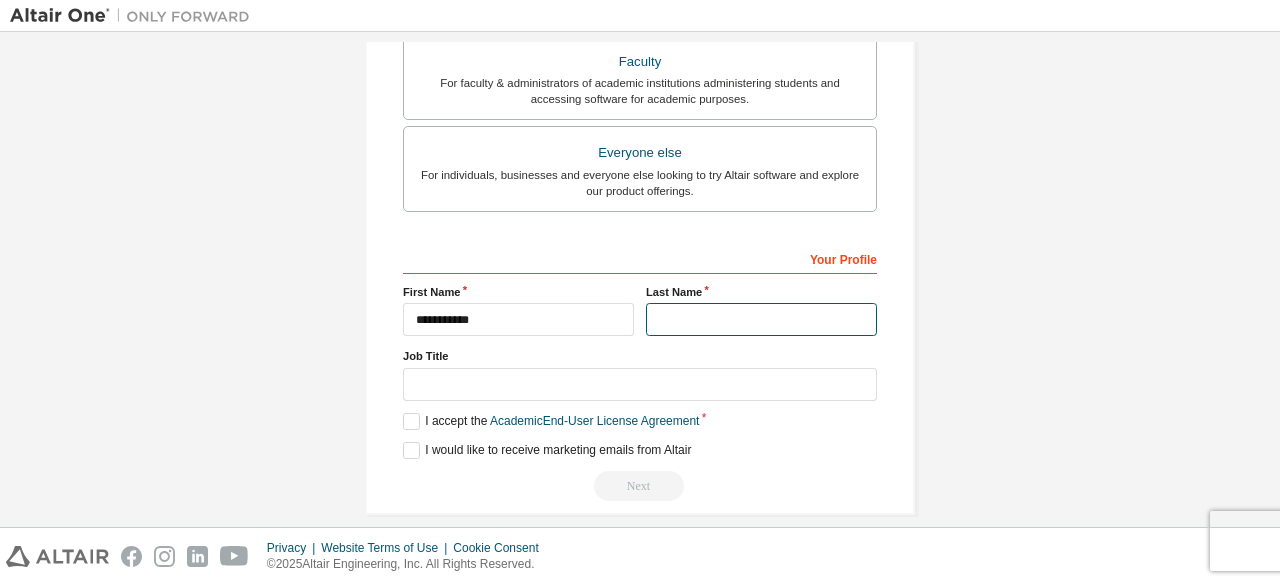 click at bounding box center [761, 319] 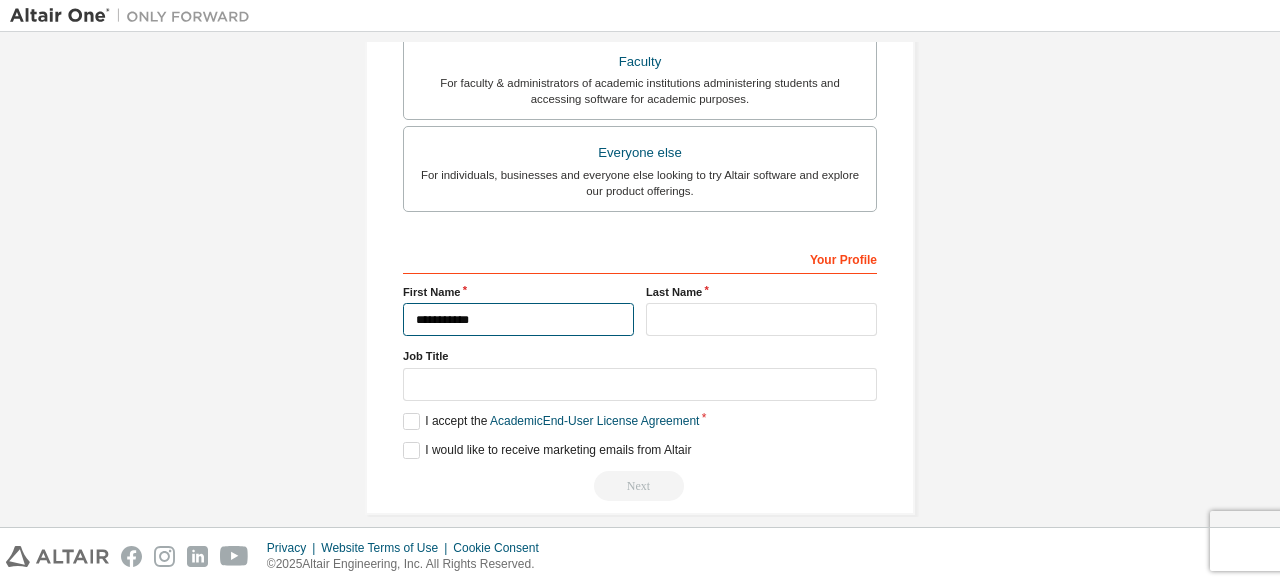click on "**********" at bounding box center (518, 319) 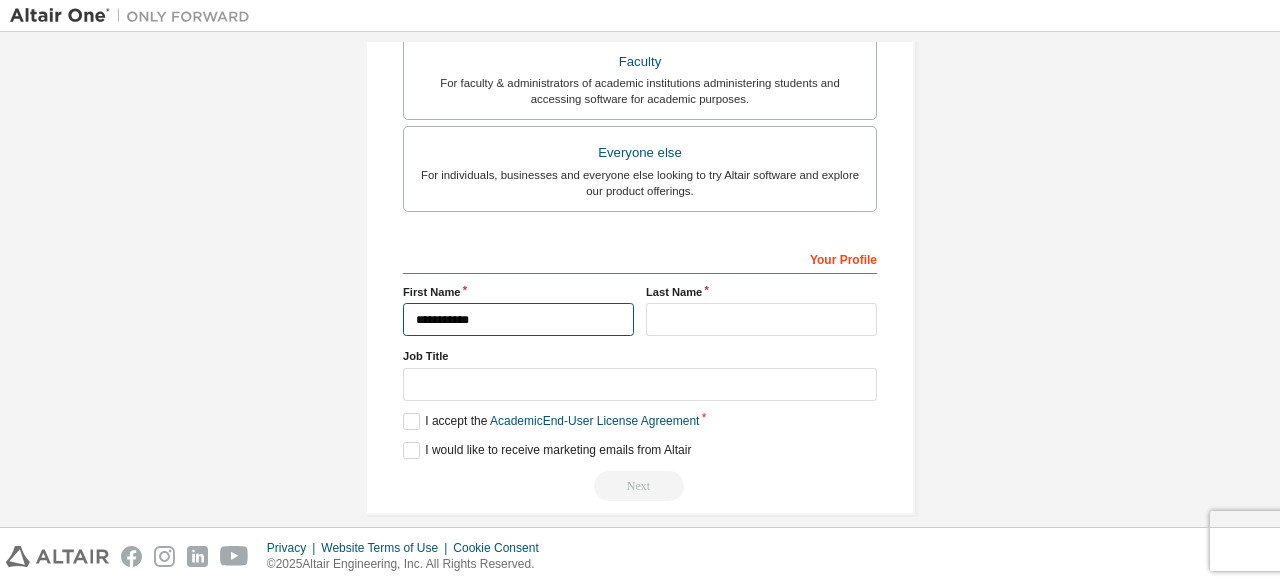 click on "**********" at bounding box center (518, 319) 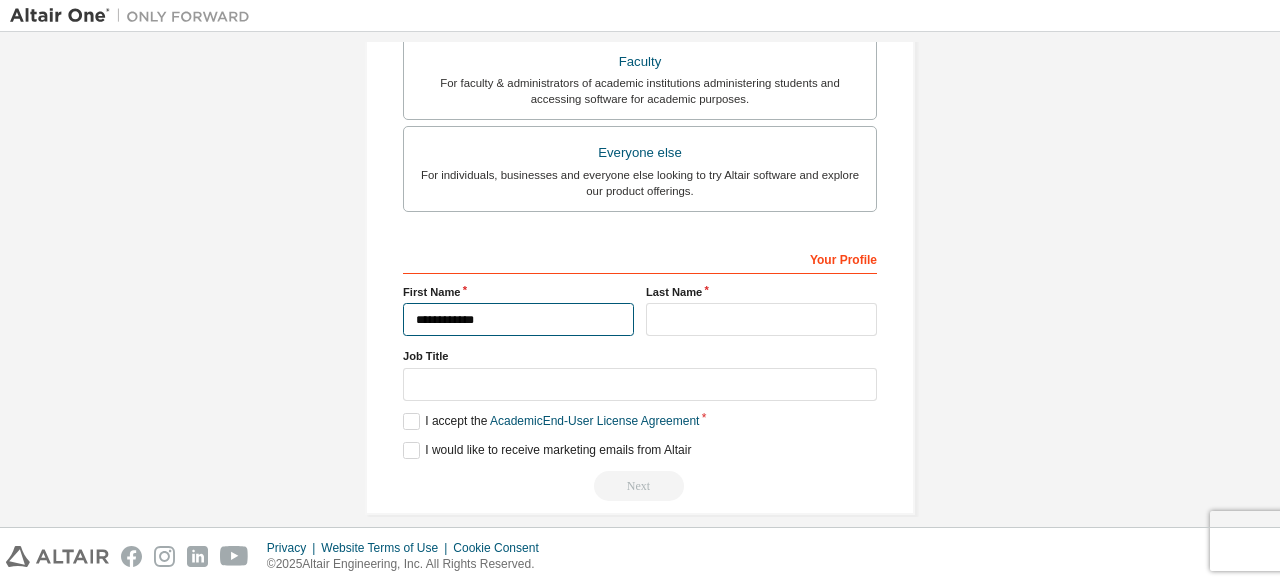 type on "**********" 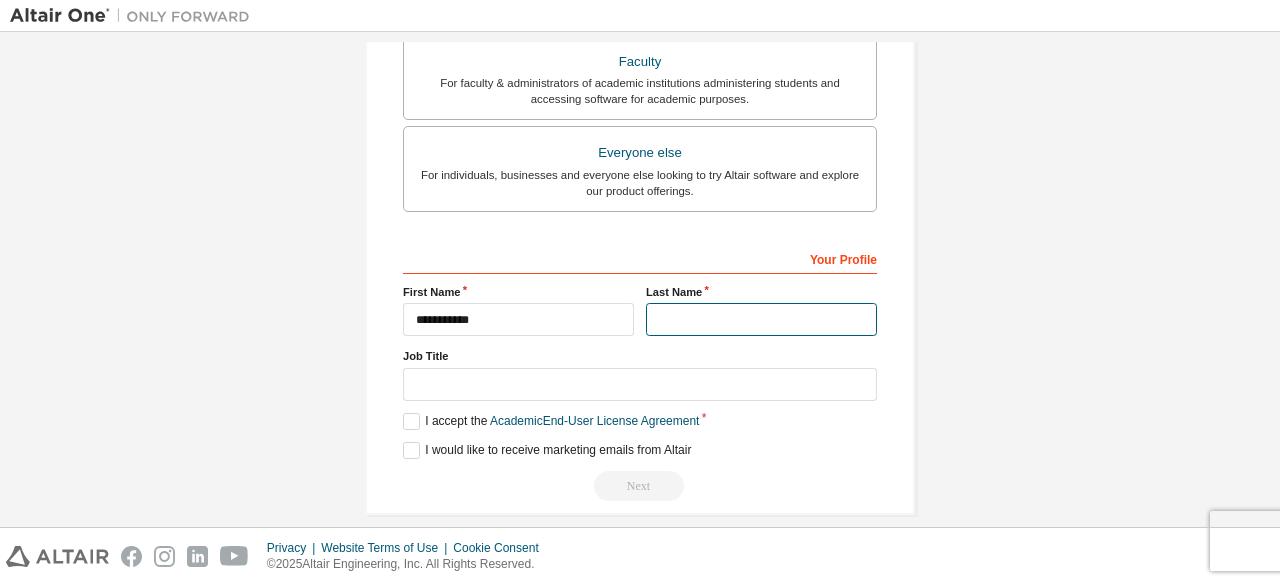 click at bounding box center [761, 319] 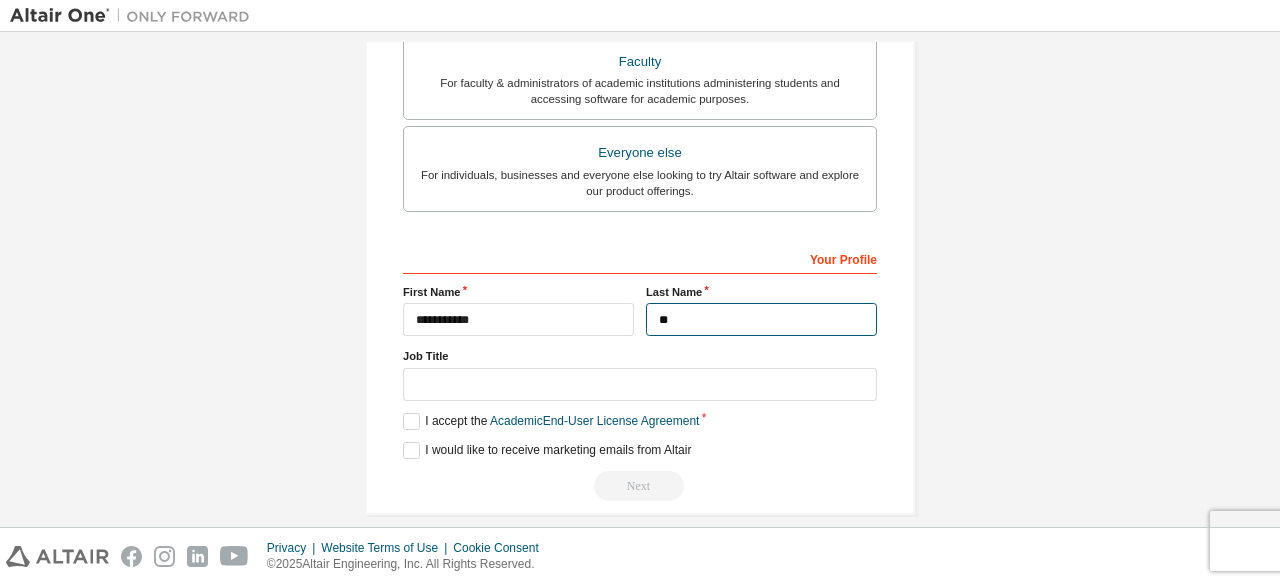 type on "*" 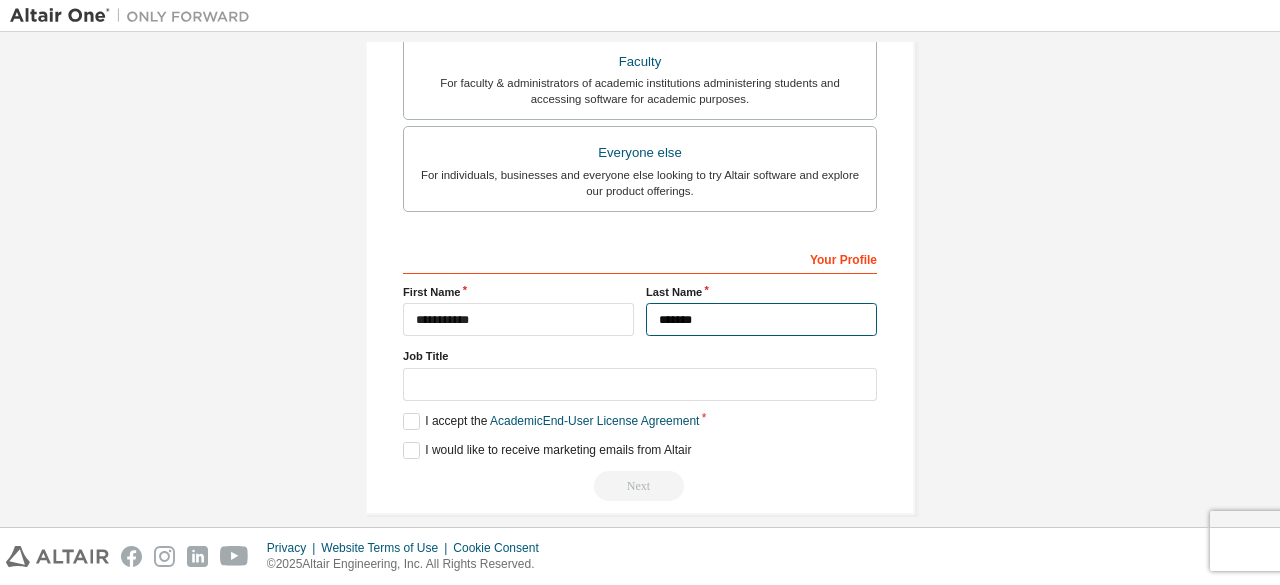 type on "*******" 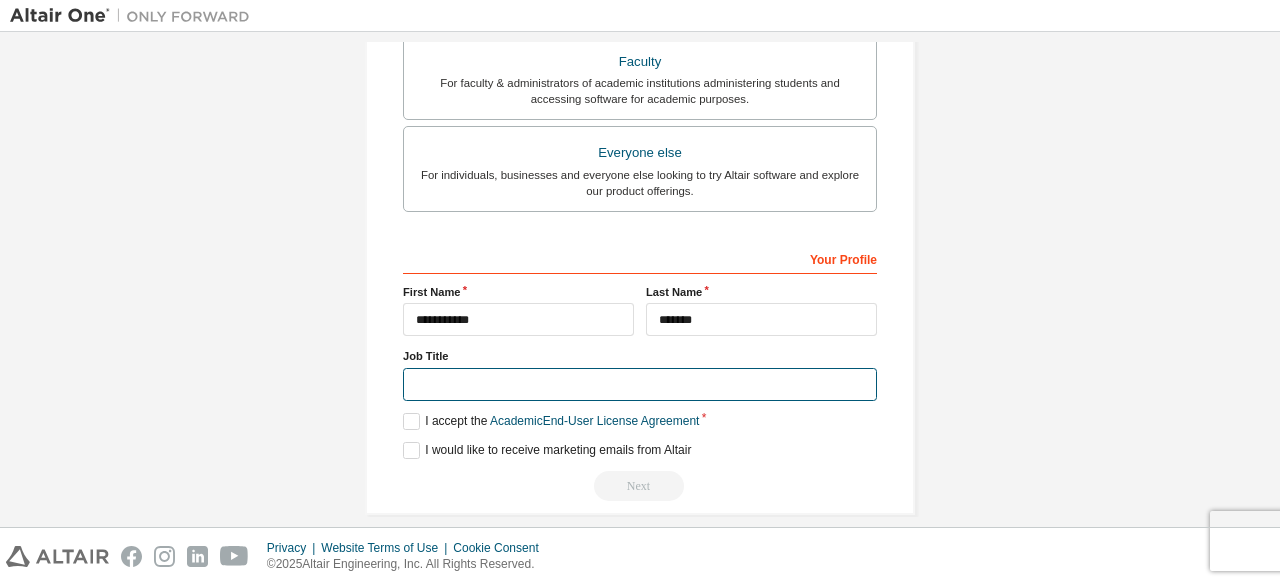 click at bounding box center [640, 384] 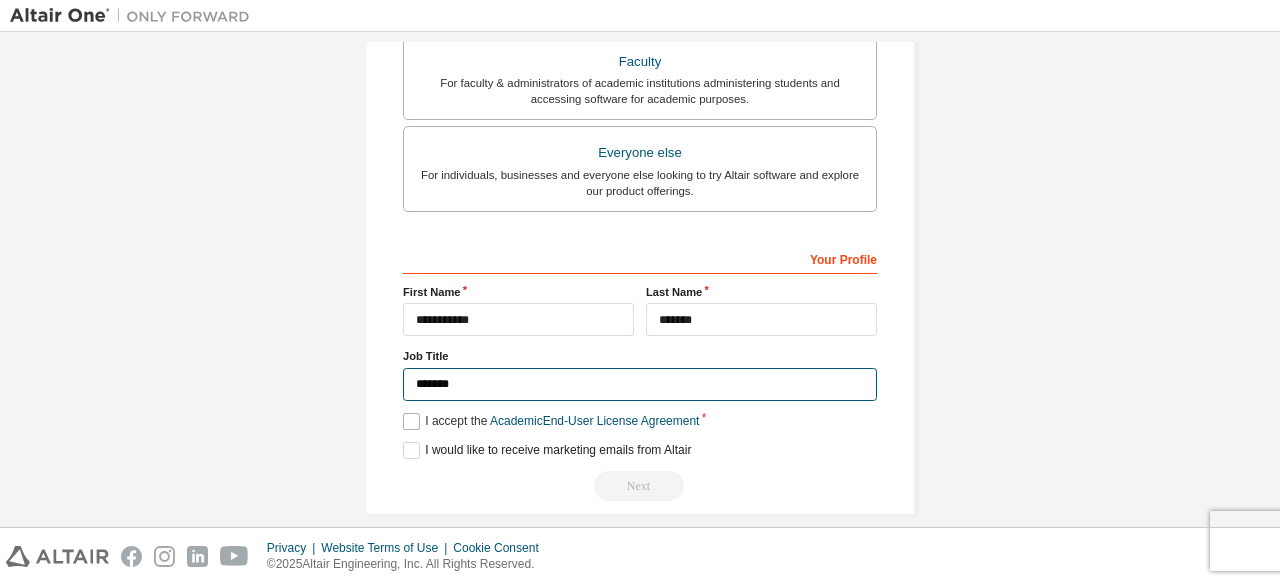 type on "*******" 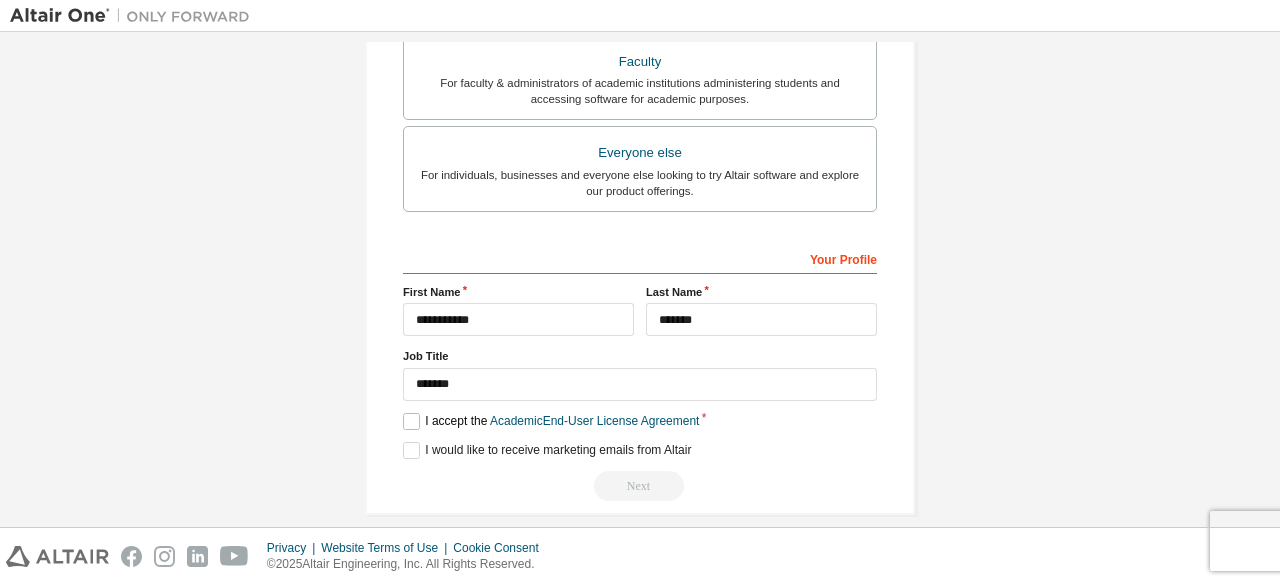 click on "I accept the   Academic   End-User License Agreement" at bounding box center (551, 421) 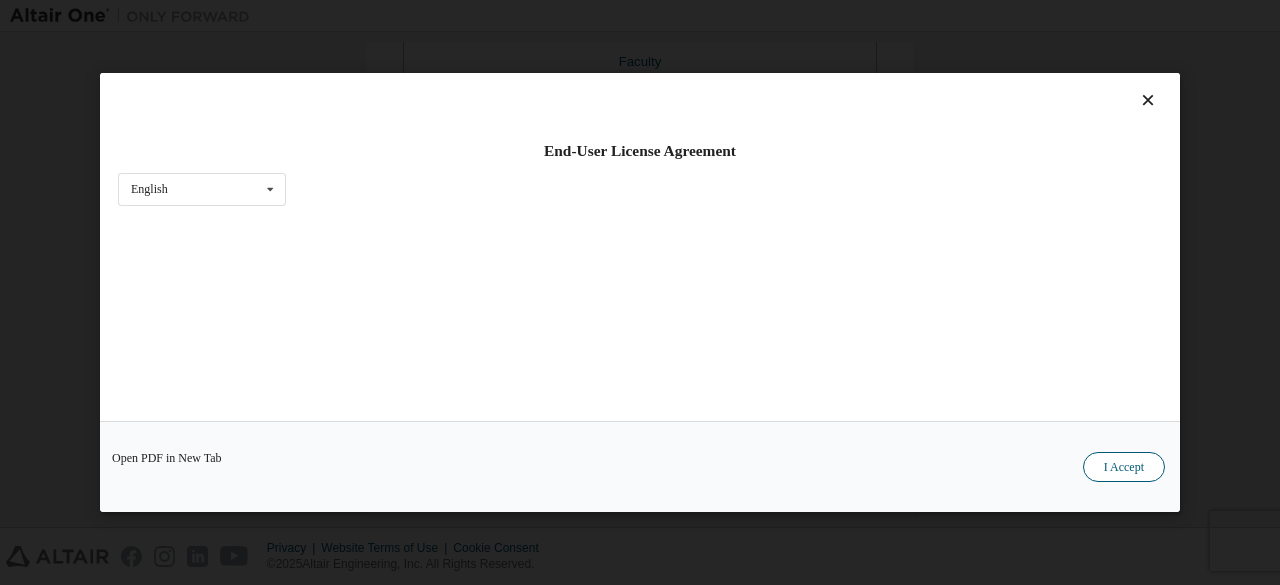 click on "I Accept" at bounding box center (1124, 467) 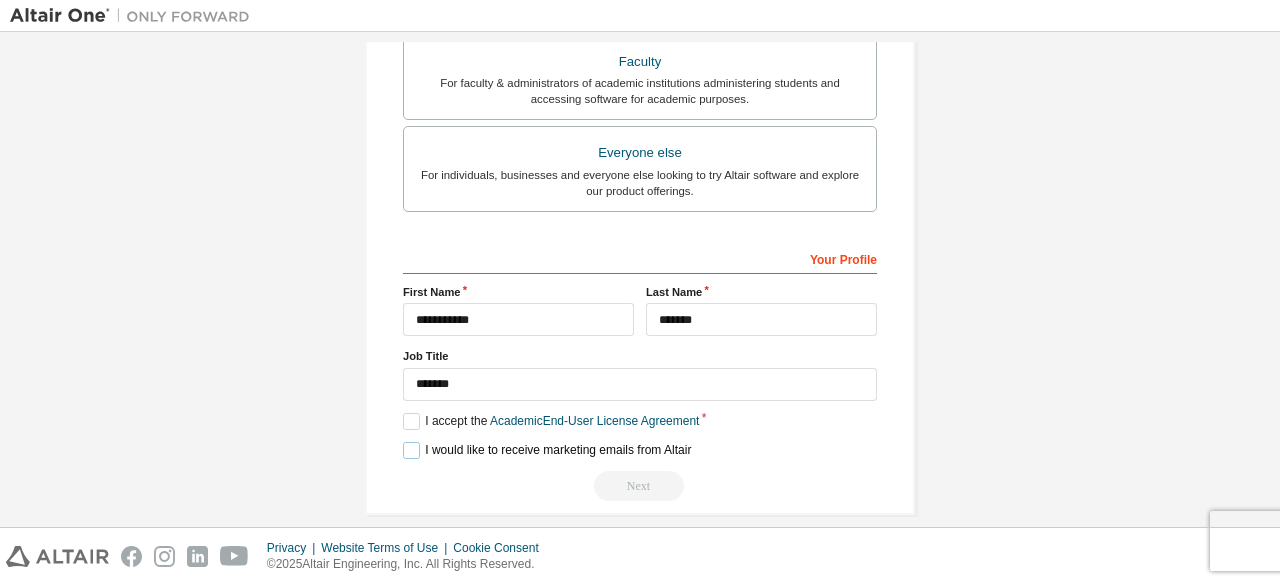 click on "I would like to receive marketing emails from Altair" at bounding box center (547, 450) 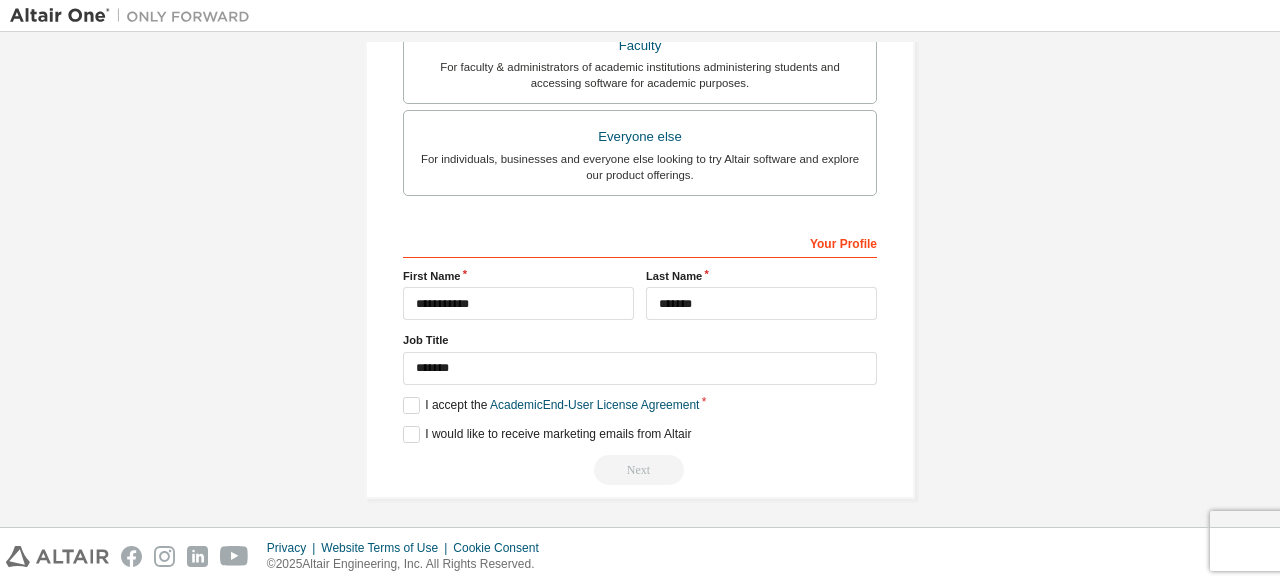 click on "Next" at bounding box center (640, 470) 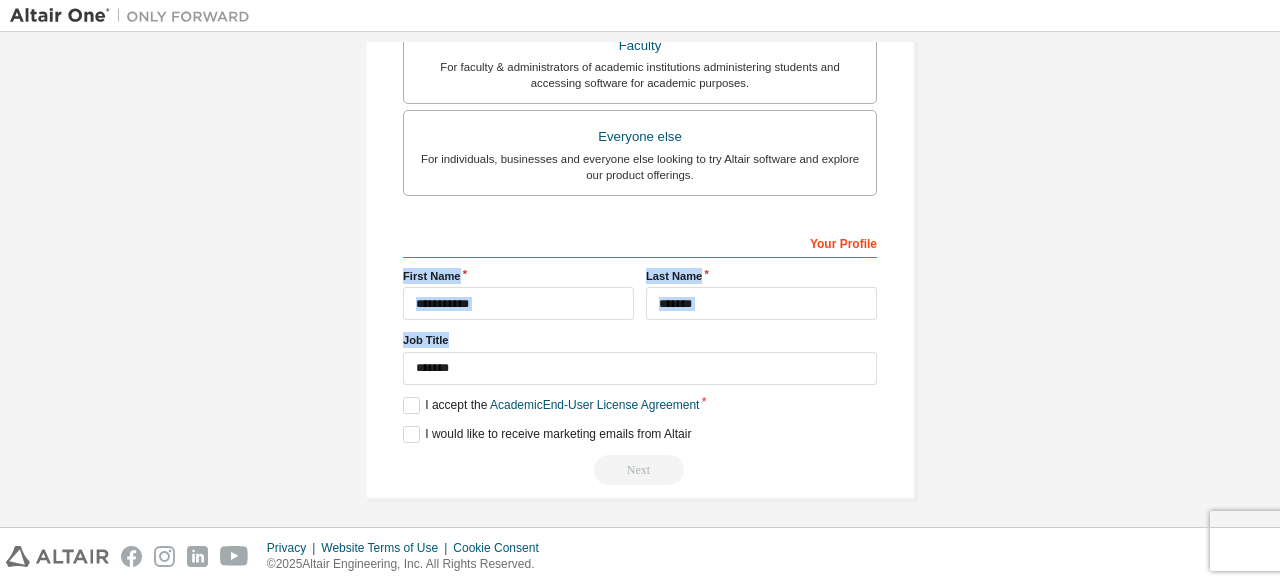 drag, startPoint x: 968, startPoint y: 339, endPoint x: 1013, endPoint y: 229, distance: 118.84864 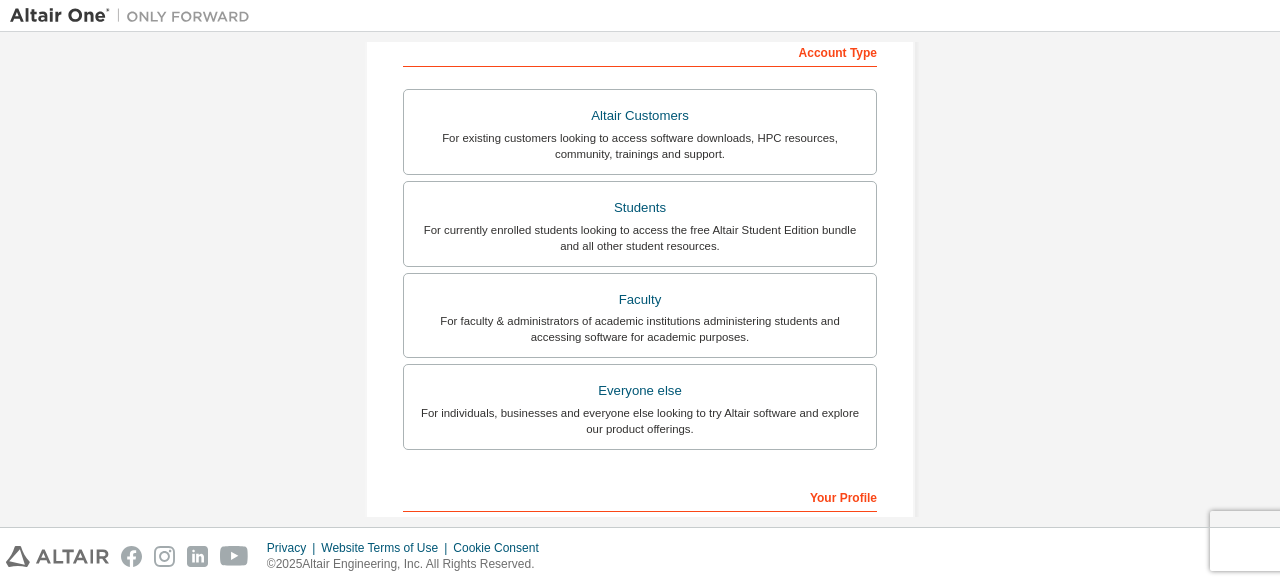 scroll, scrollTop: 0, scrollLeft: 0, axis: both 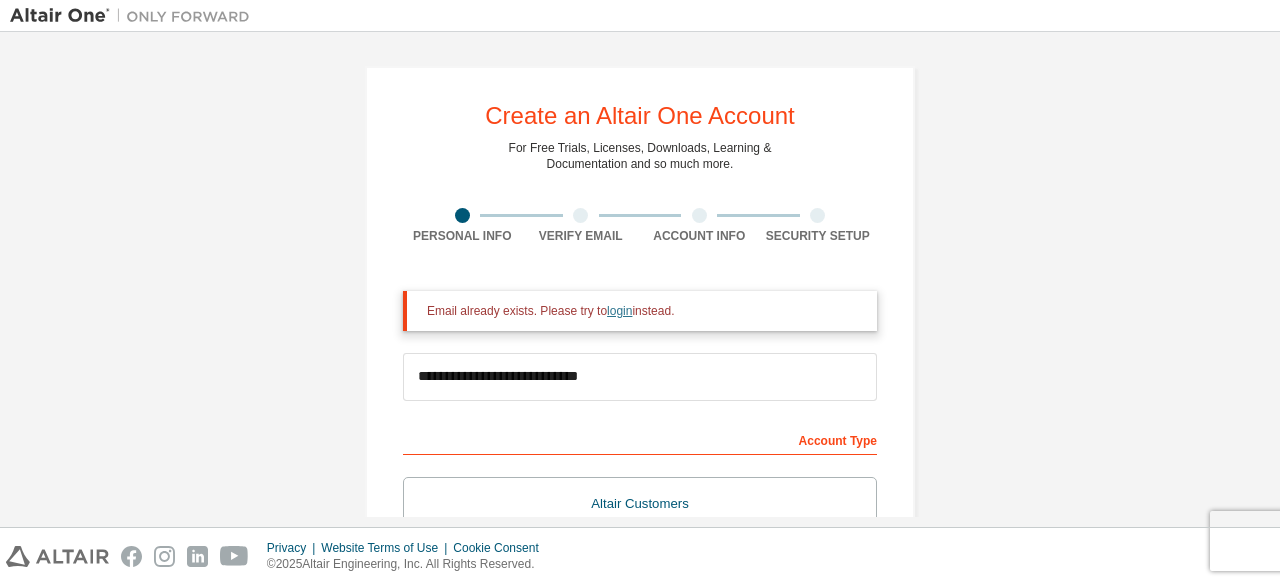 click on "login" at bounding box center [619, 311] 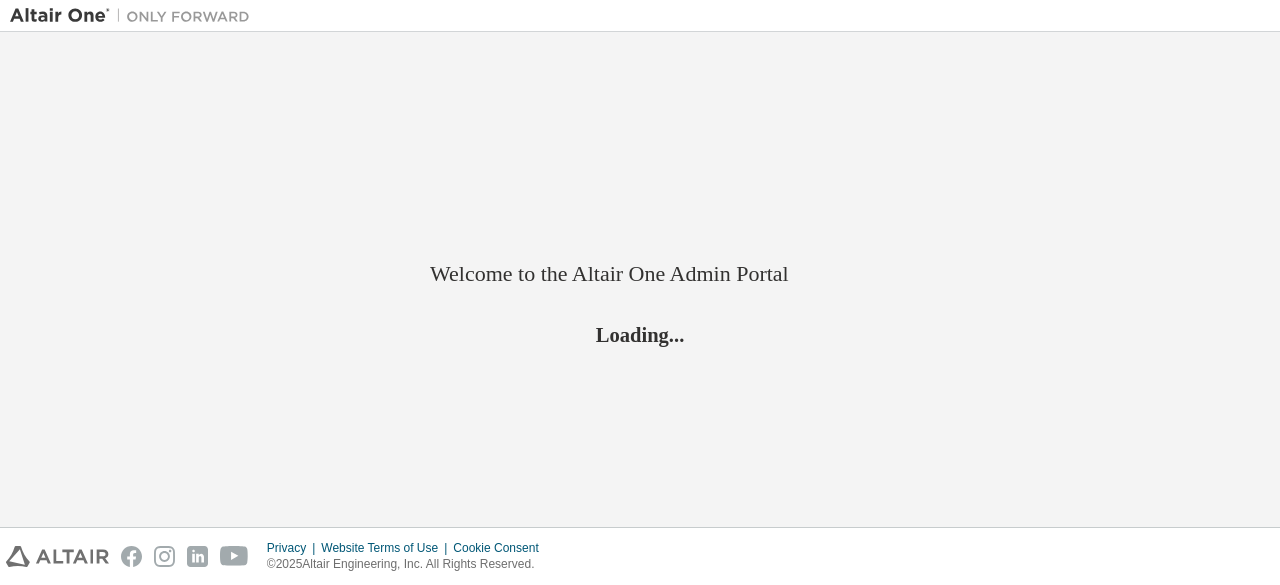 scroll, scrollTop: 0, scrollLeft: 0, axis: both 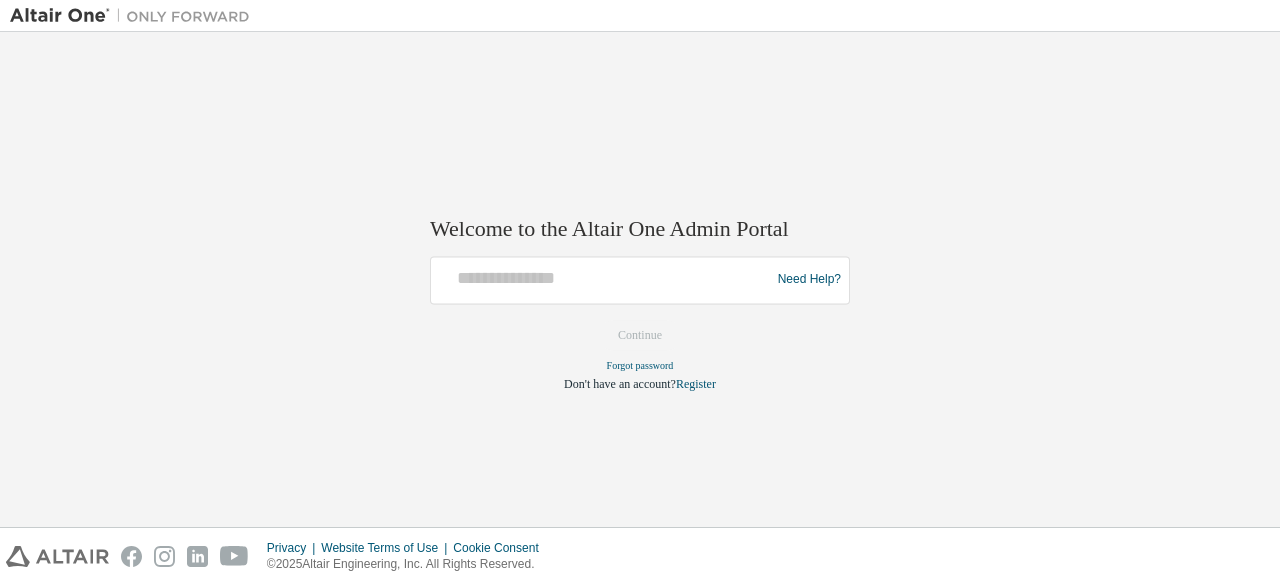 click at bounding box center (603, 280) 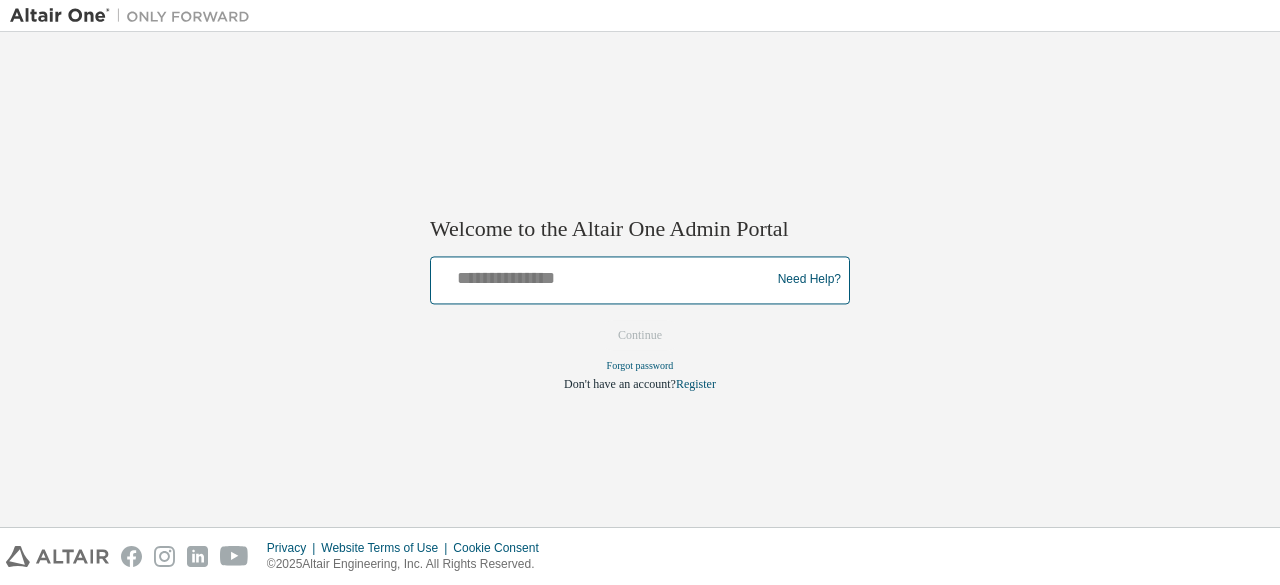 click at bounding box center [603, 275] 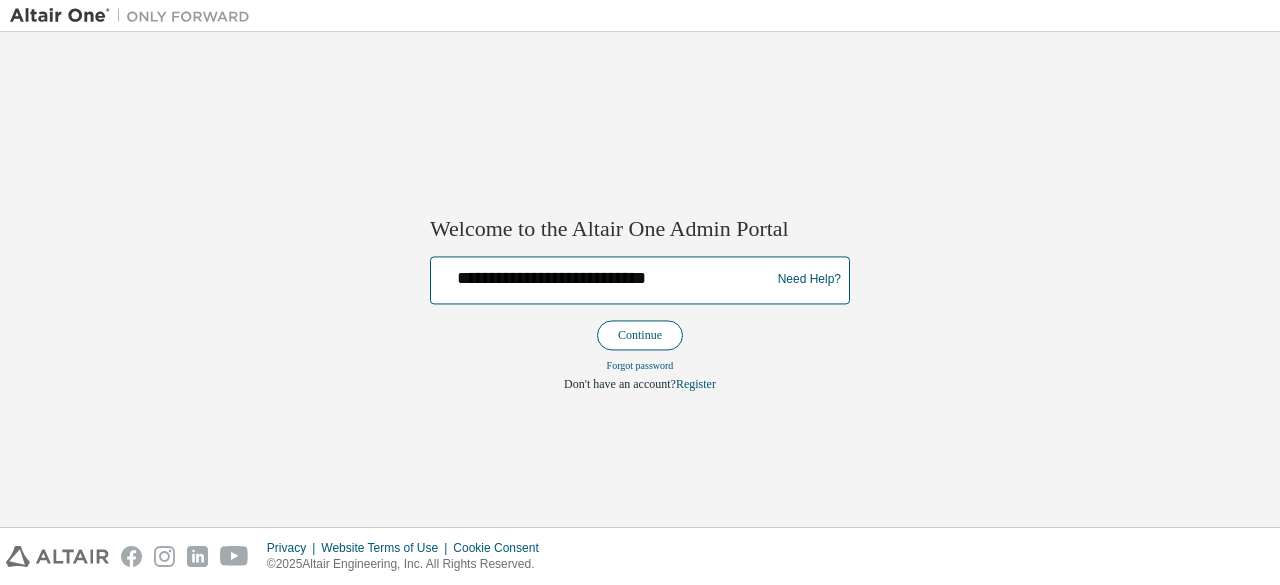 type on "**********" 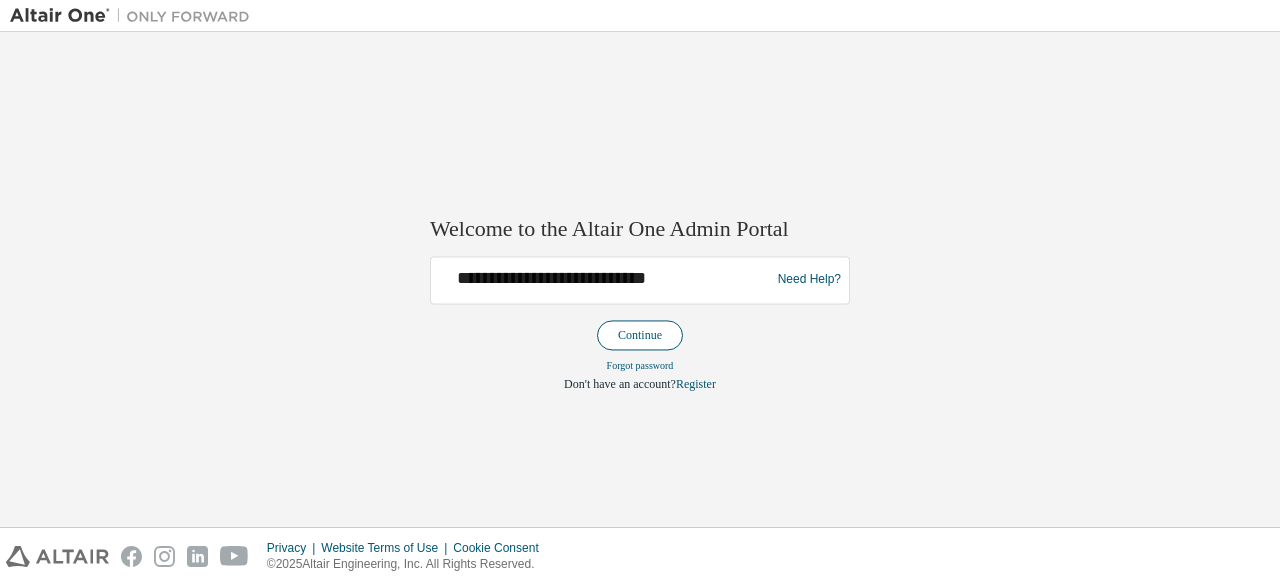 click on "Continue" at bounding box center [640, 335] 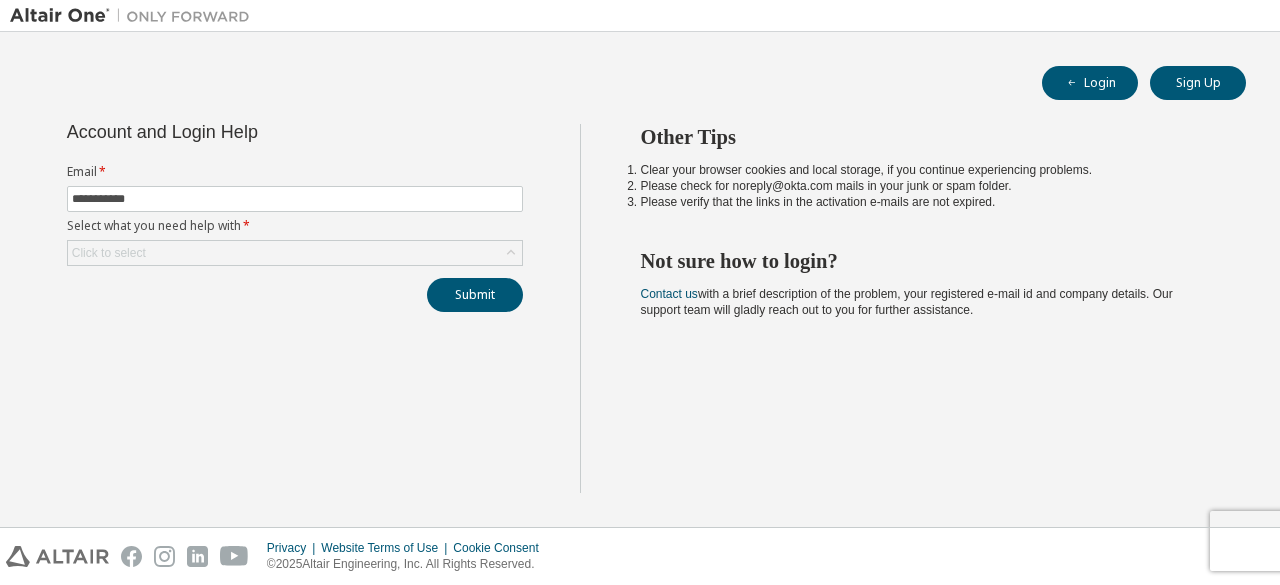 scroll, scrollTop: 0, scrollLeft: 0, axis: both 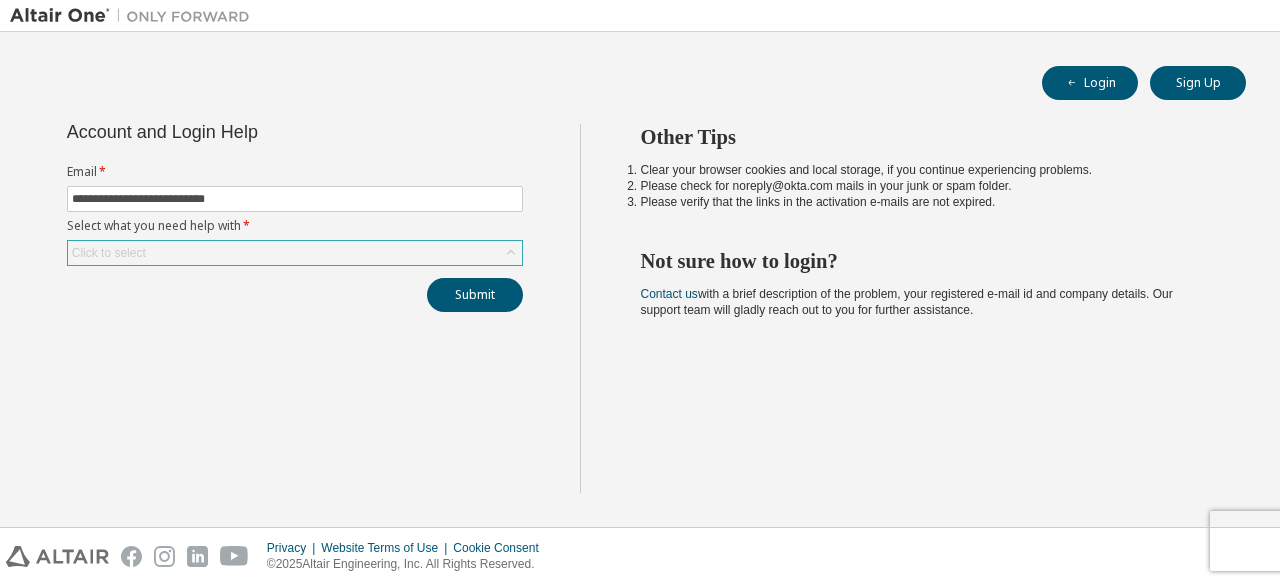 type on "**********" 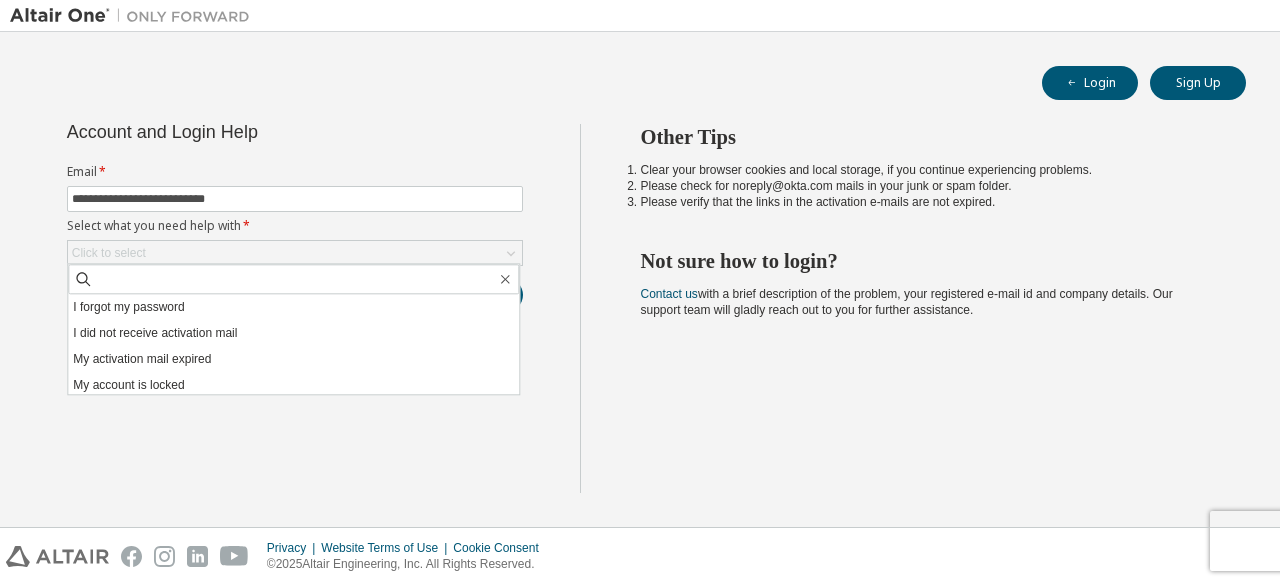click on "**********" at bounding box center (295, 308) 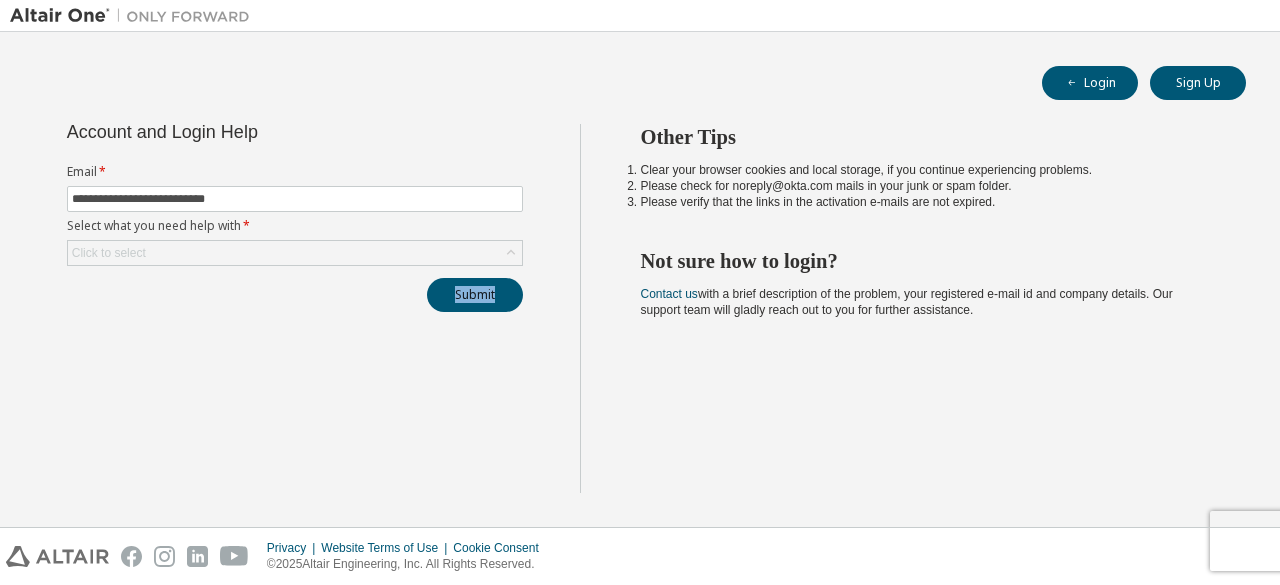 click on "**********" at bounding box center [295, 308] 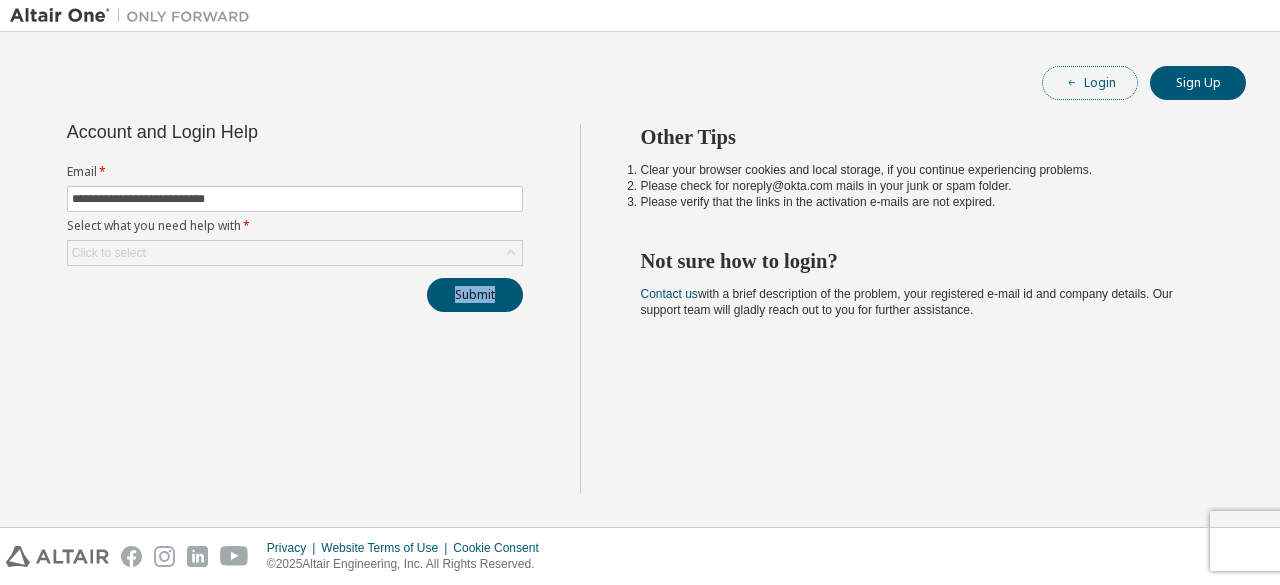 click on "Login" at bounding box center (1090, 83) 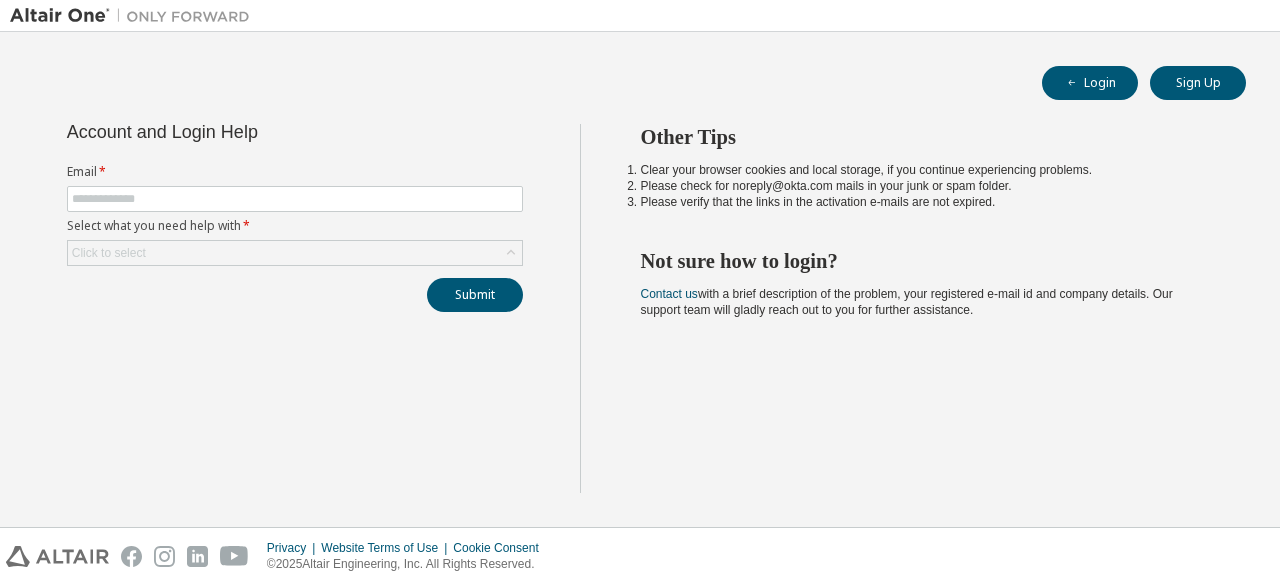 scroll, scrollTop: 0, scrollLeft: 0, axis: both 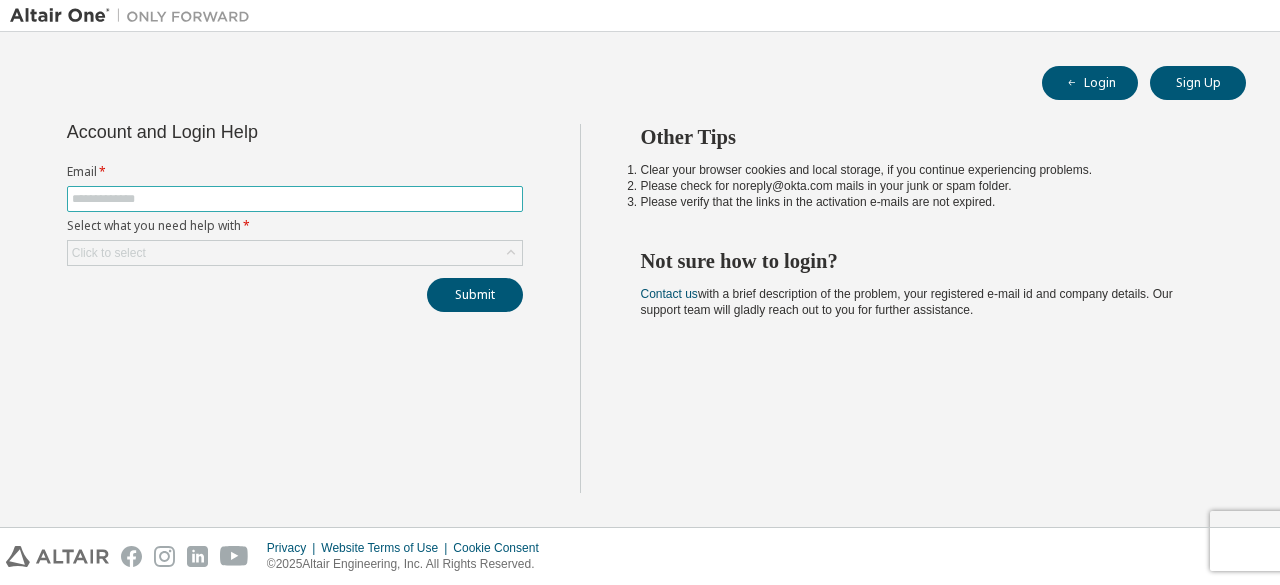 click at bounding box center [295, 199] 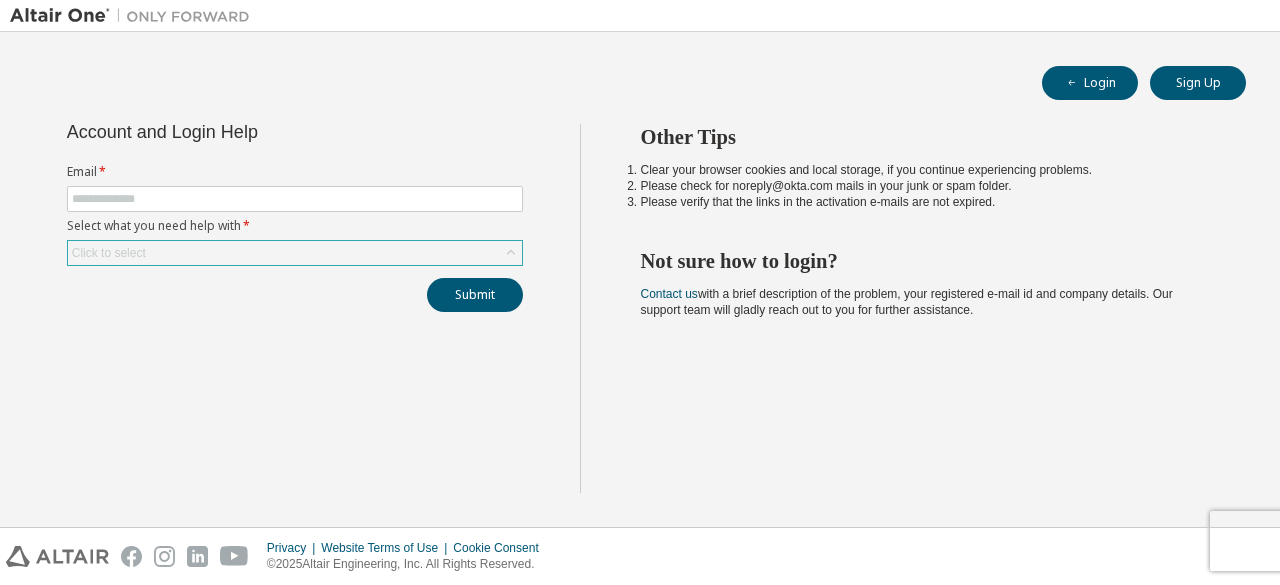 click on "Click to select" at bounding box center [295, 253] 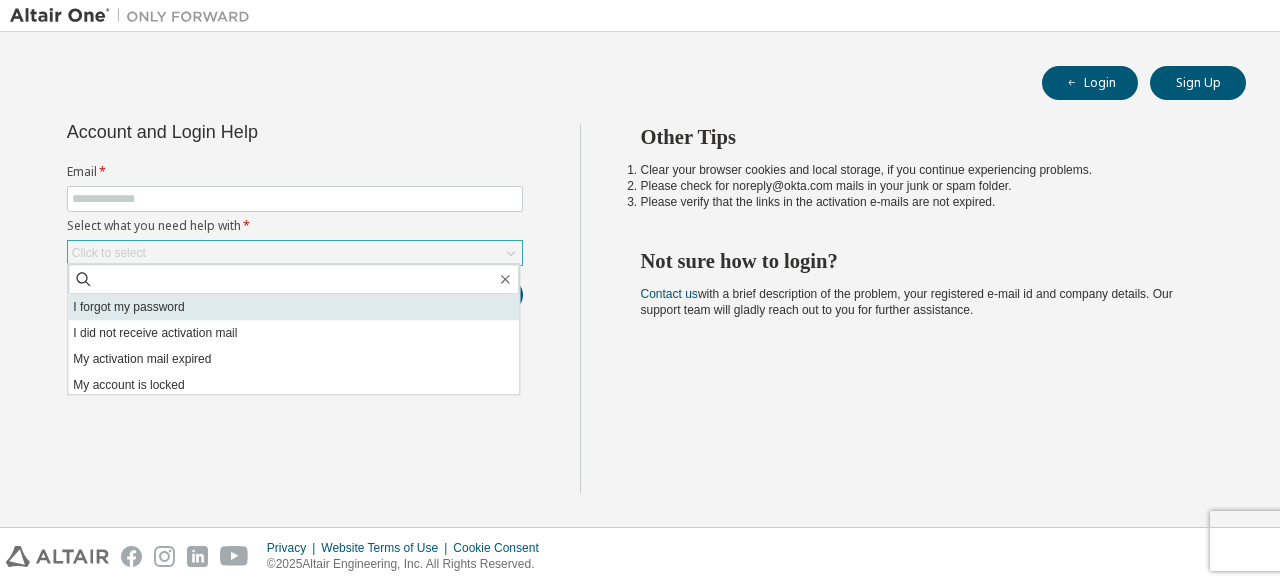 click on "I forgot my password" at bounding box center [293, 307] 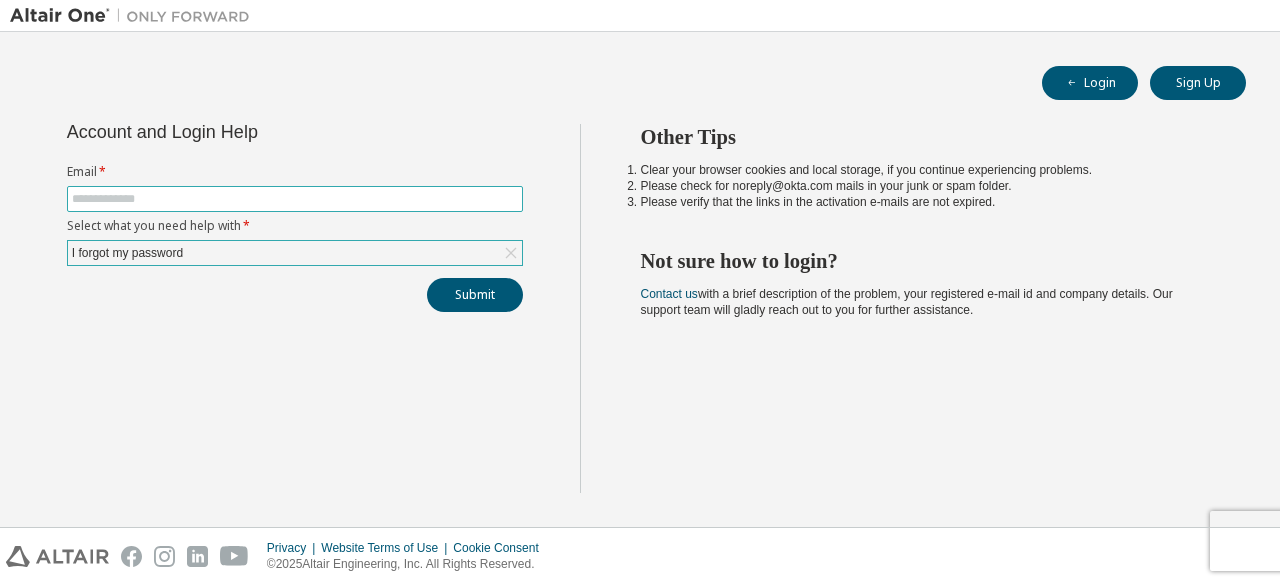 click at bounding box center (295, 199) 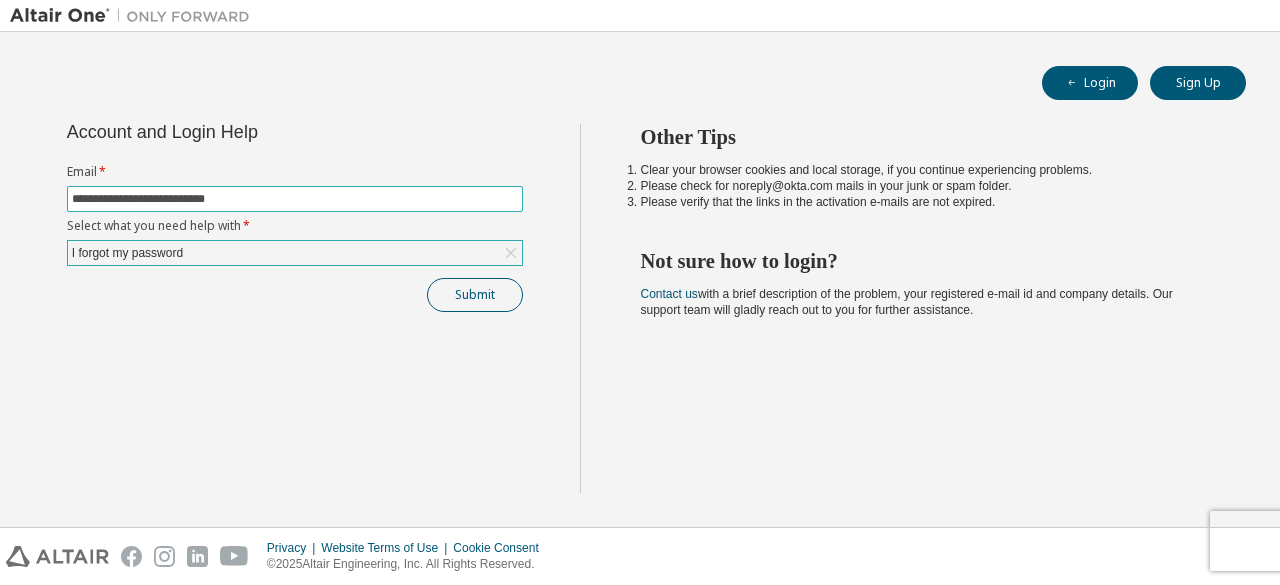 type on "**********" 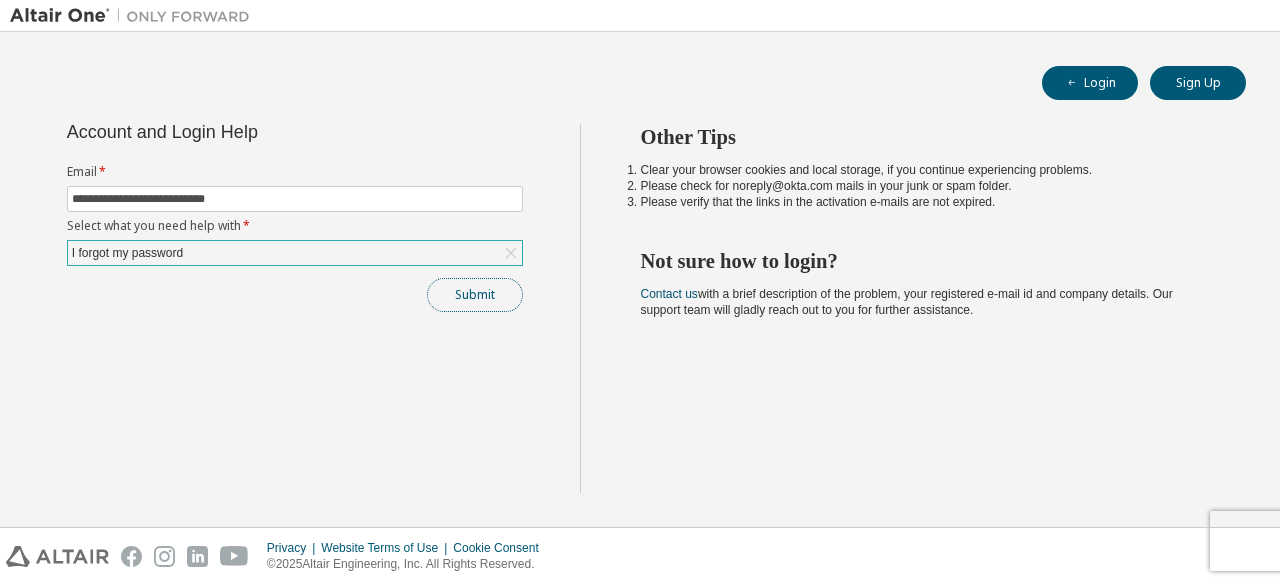 click on "Submit" at bounding box center (475, 295) 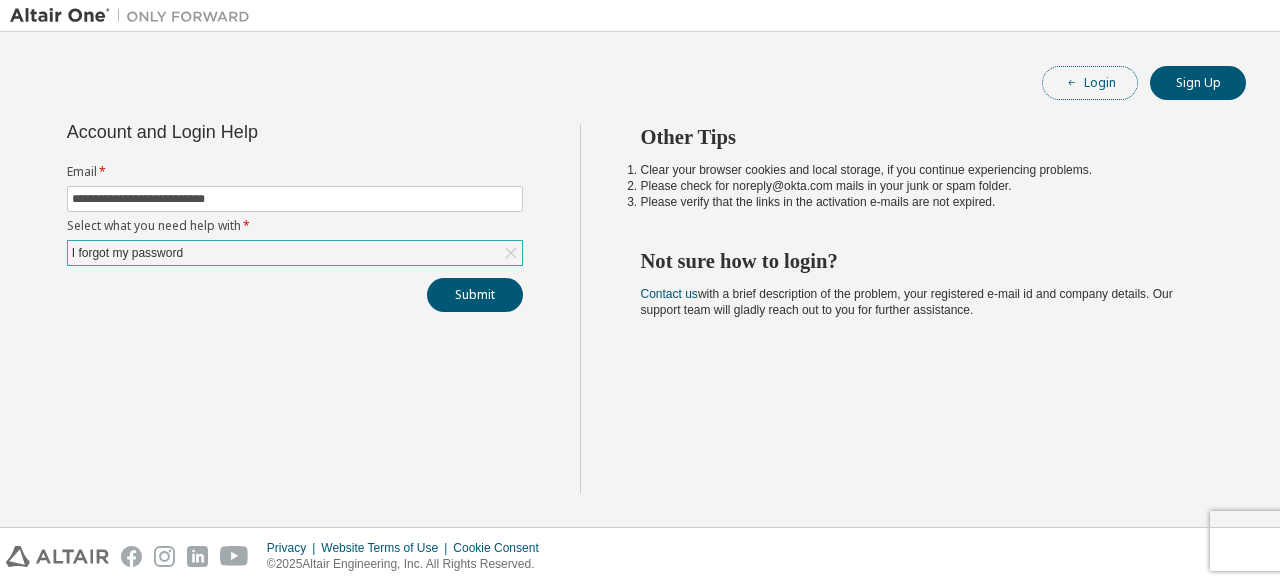 click at bounding box center [1072, 83] 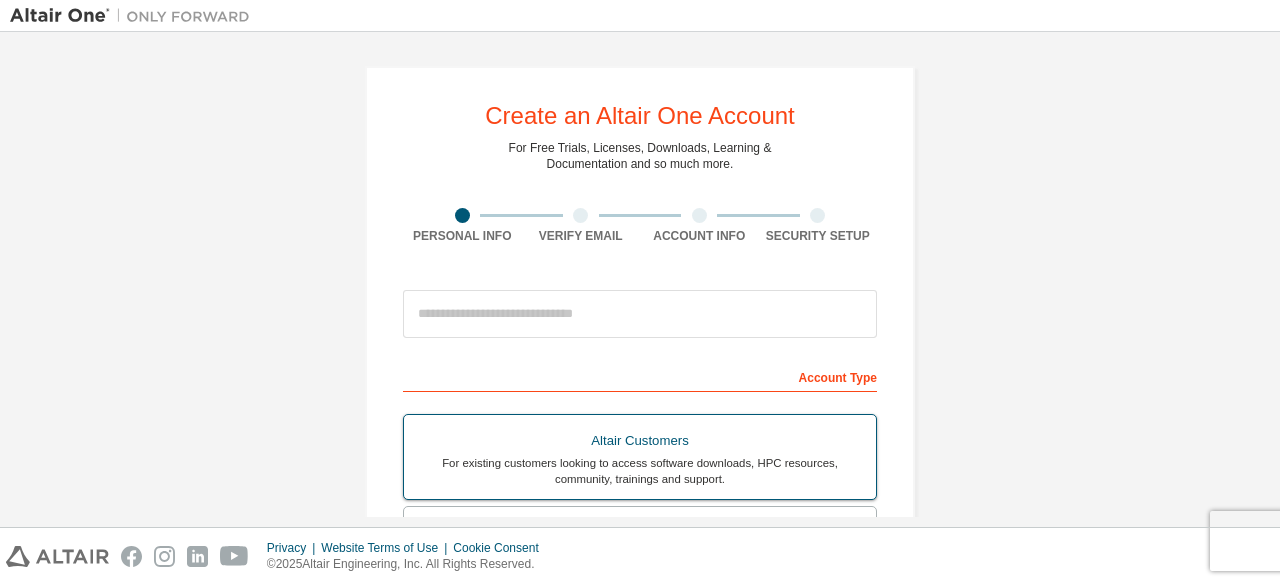 scroll, scrollTop: 0, scrollLeft: 0, axis: both 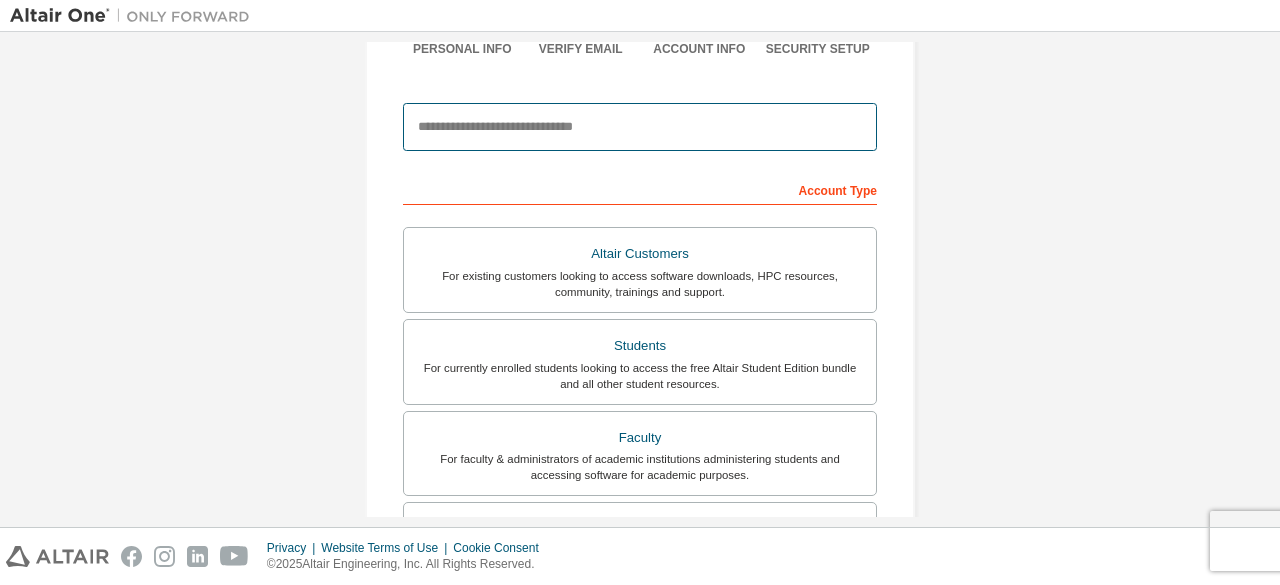 click at bounding box center (640, 127) 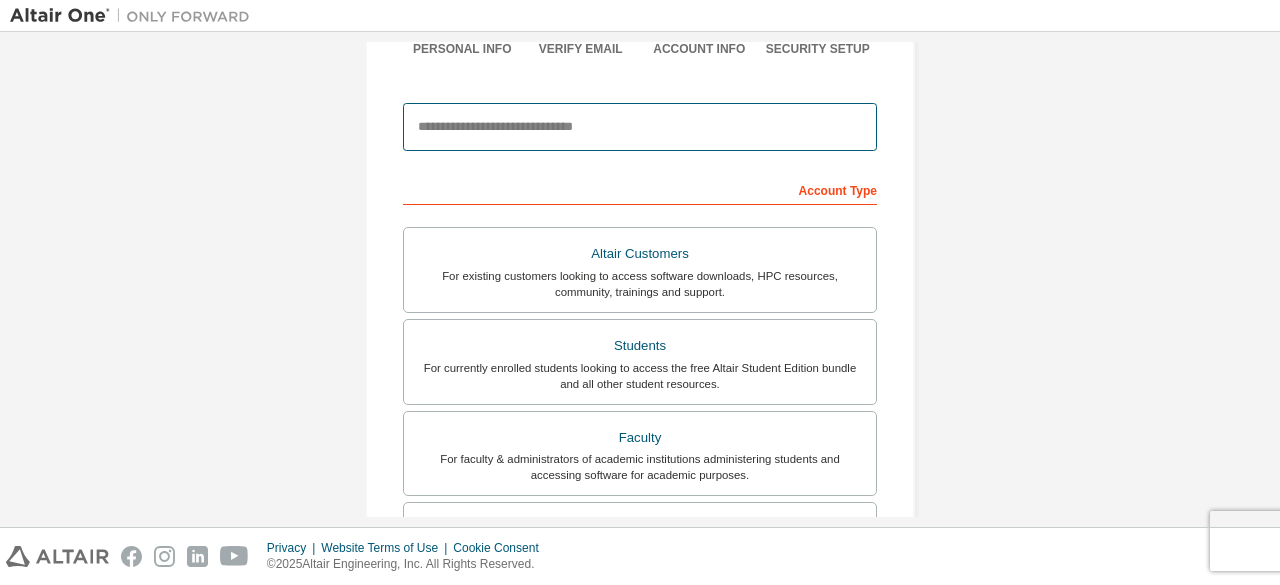 type on "**********" 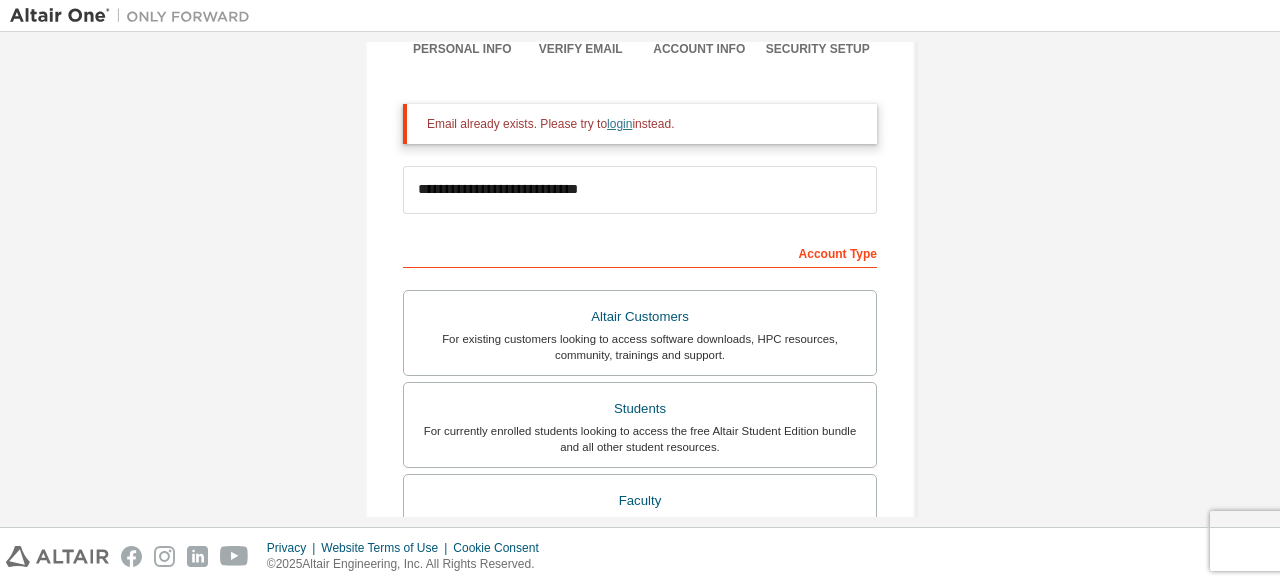 click on "login" at bounding box center [619, 124] 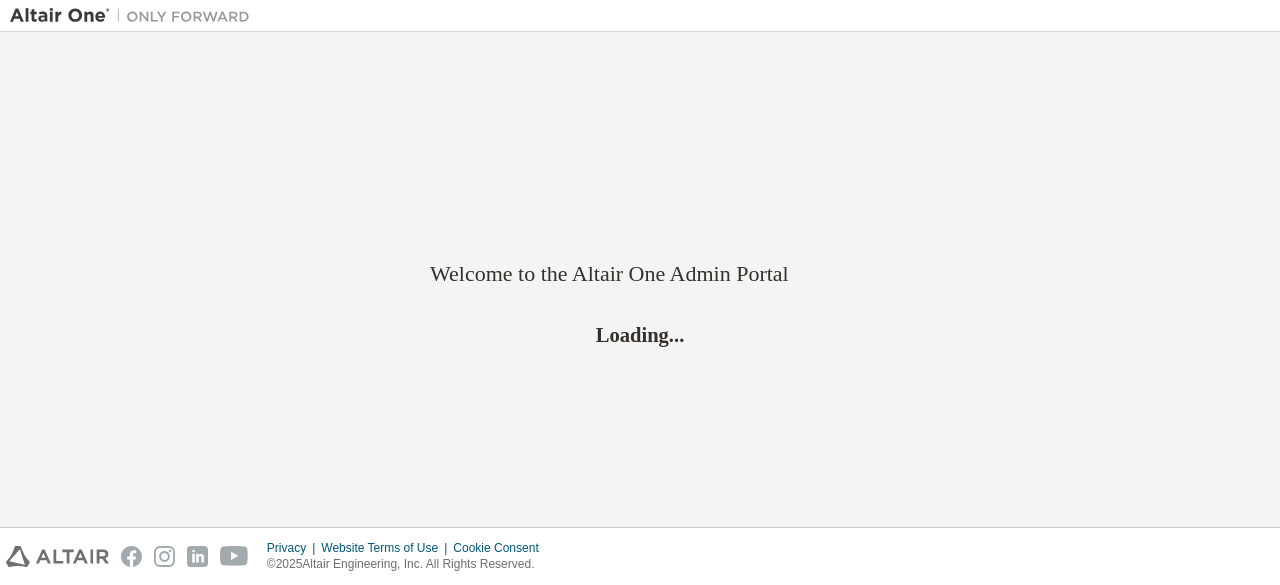 scroll, scrollTop: 0, scrollLeft: 0, axis: both 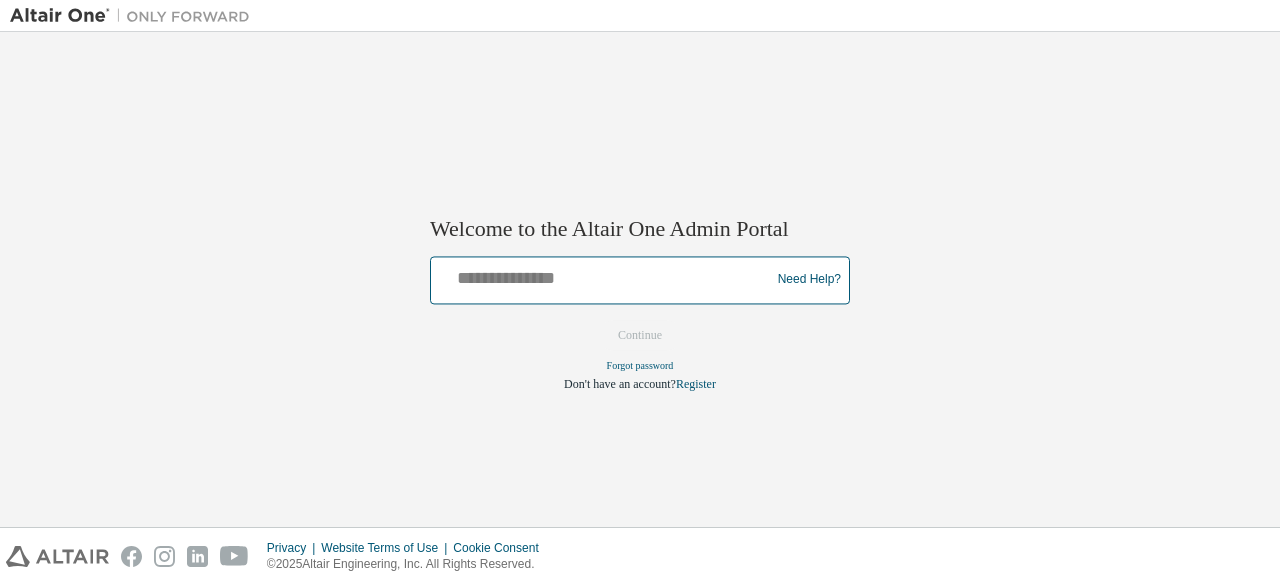 click at bounding box center (603, 275) 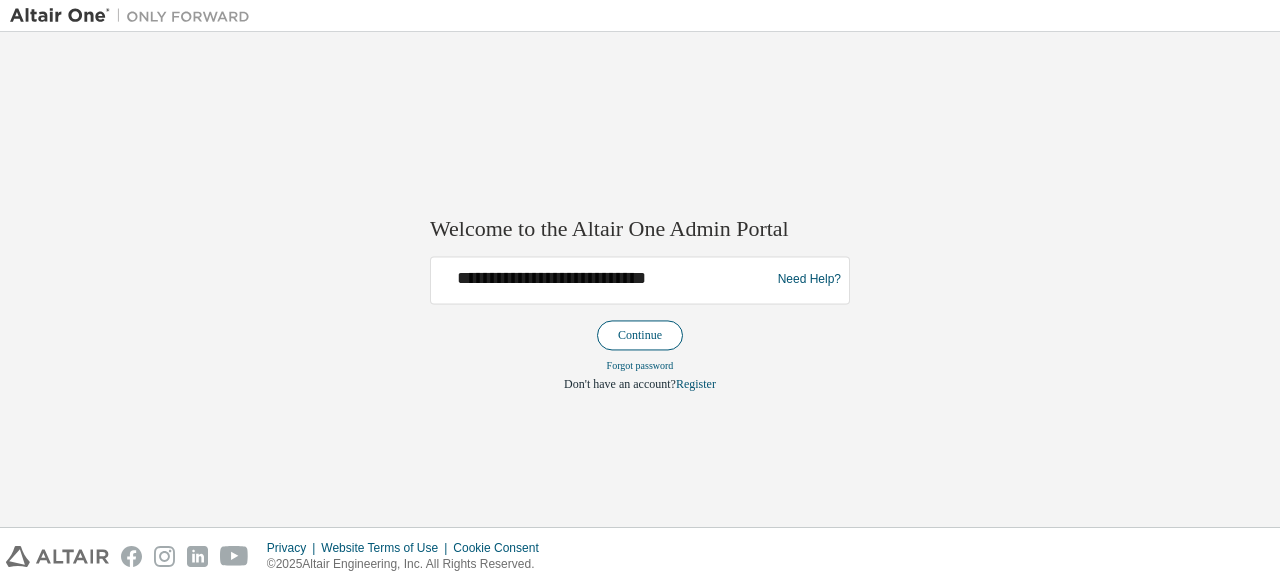 click on "Continue" at bounding box center (640, 335) 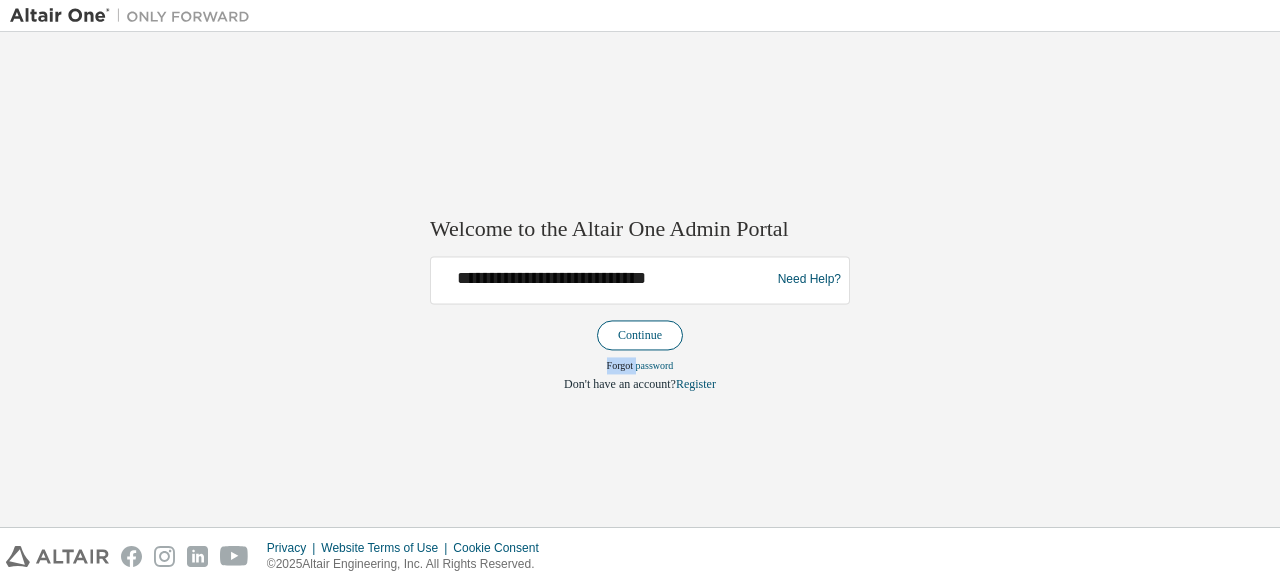 click on "**********" at bounding box center (640, 324) 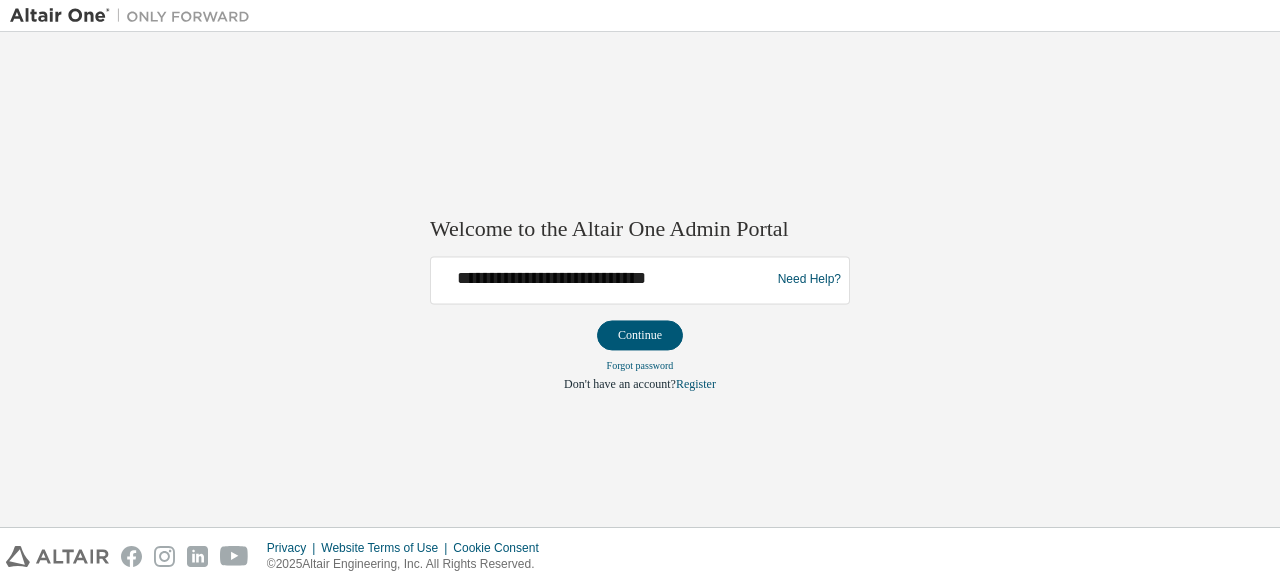 click on "**********" at bounding box center (640, 279) 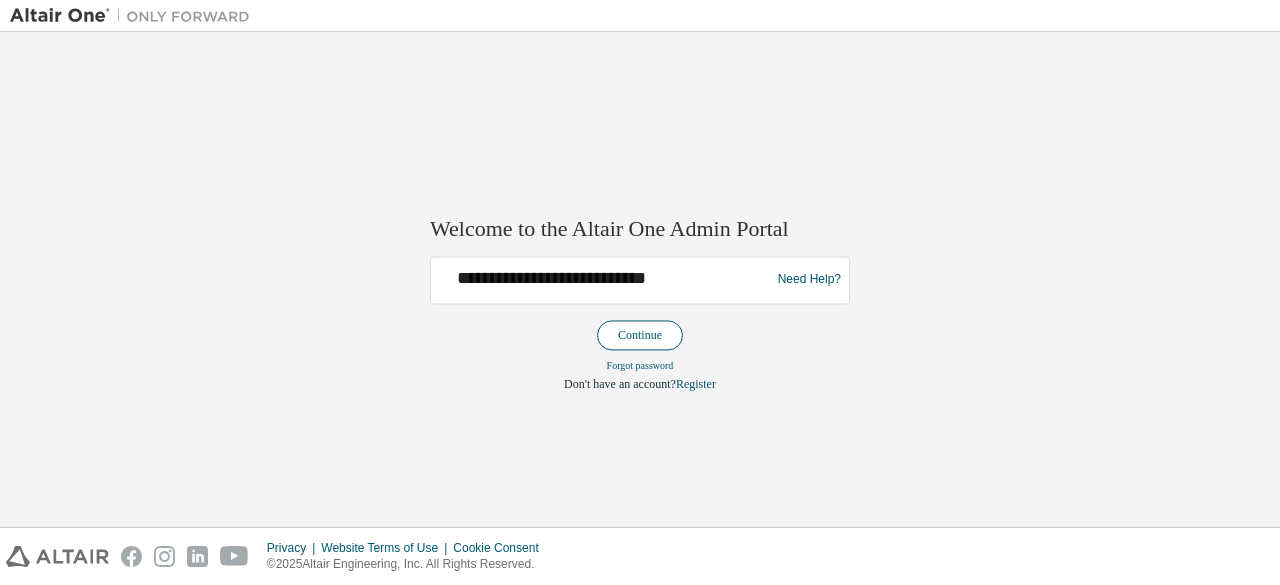 click on "Continue" at bounding box center (640, 335) 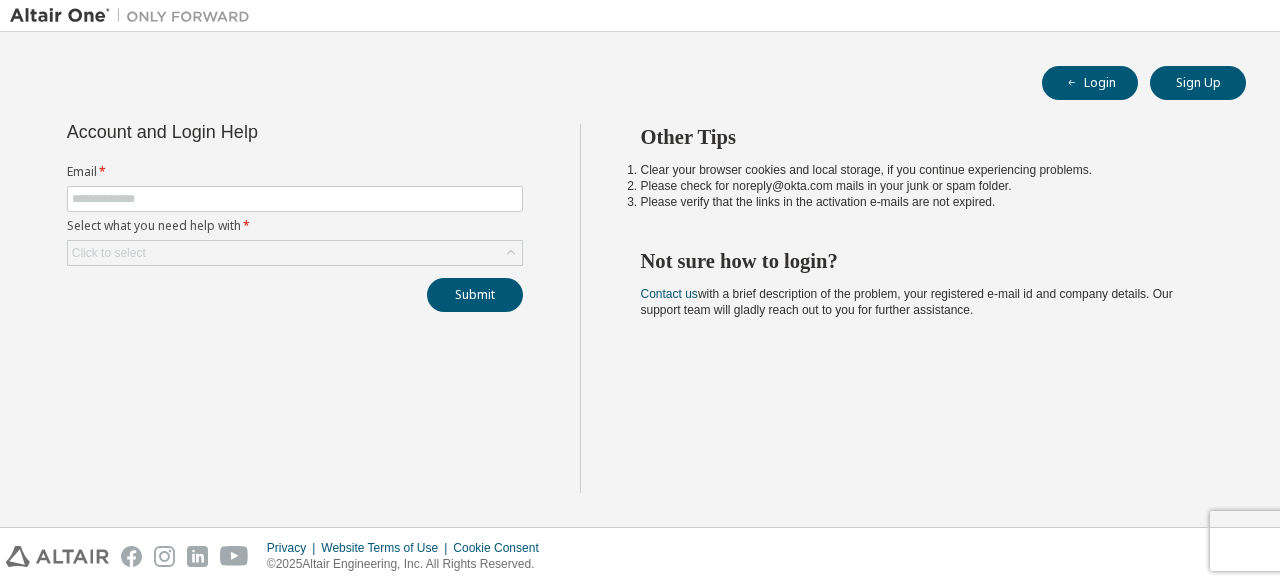 scroll, scrollTop: 0, scrollLeft: 0, axis: both 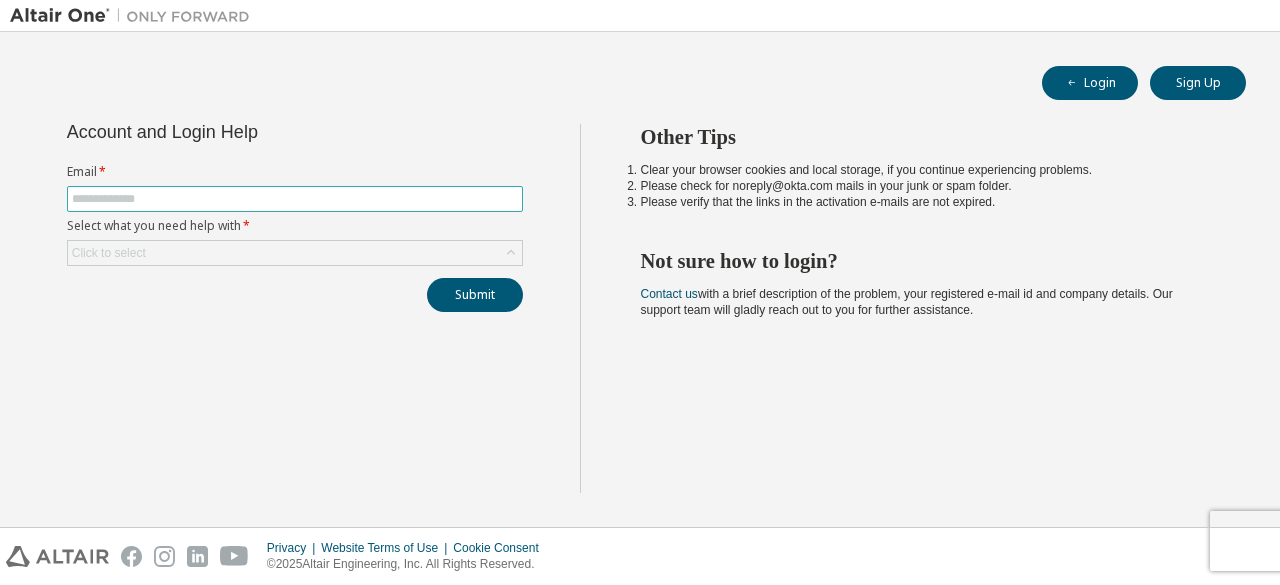 click at bounding box center [295, 199] 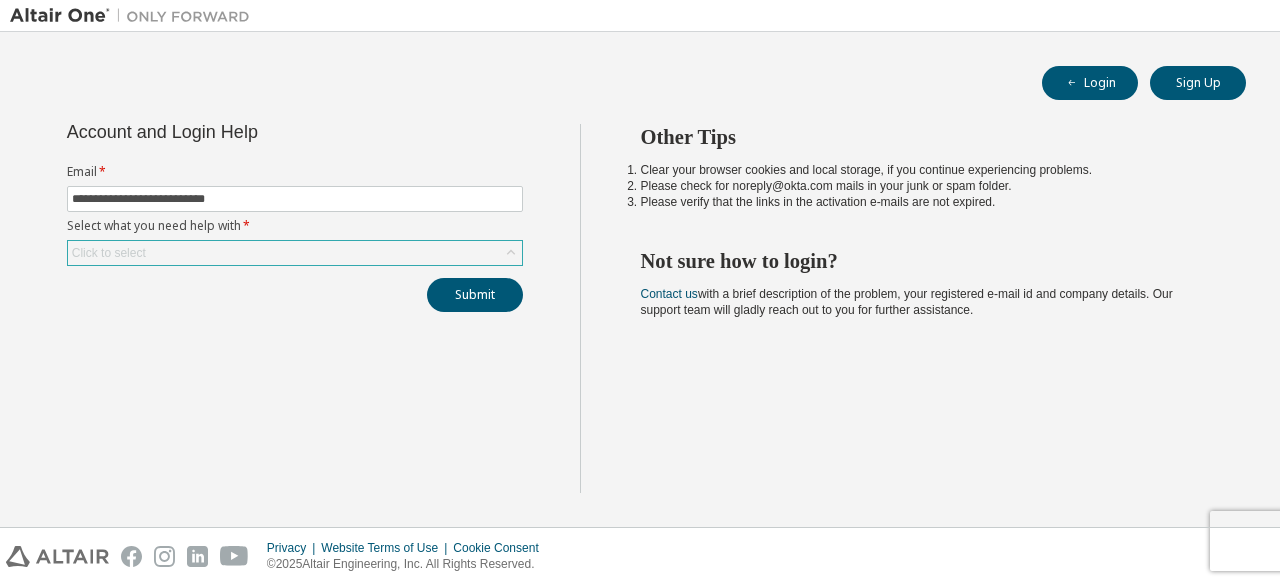 click on "Click to select" at bounding box center [295, 253] 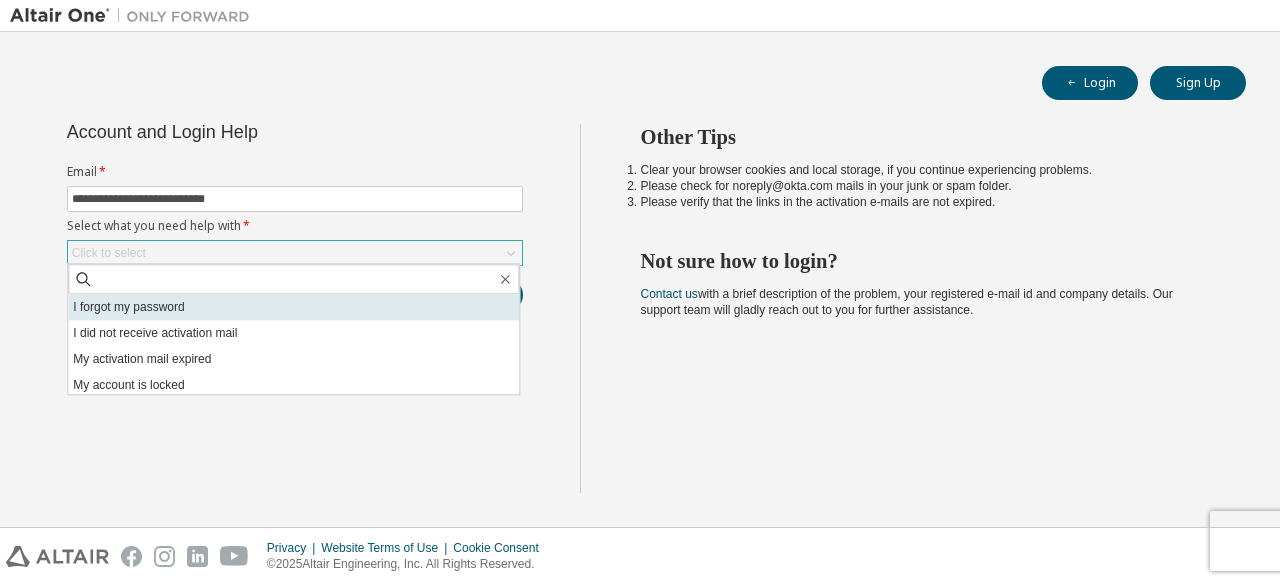 click on "I forgot my password" at bounding box center [293, 307] 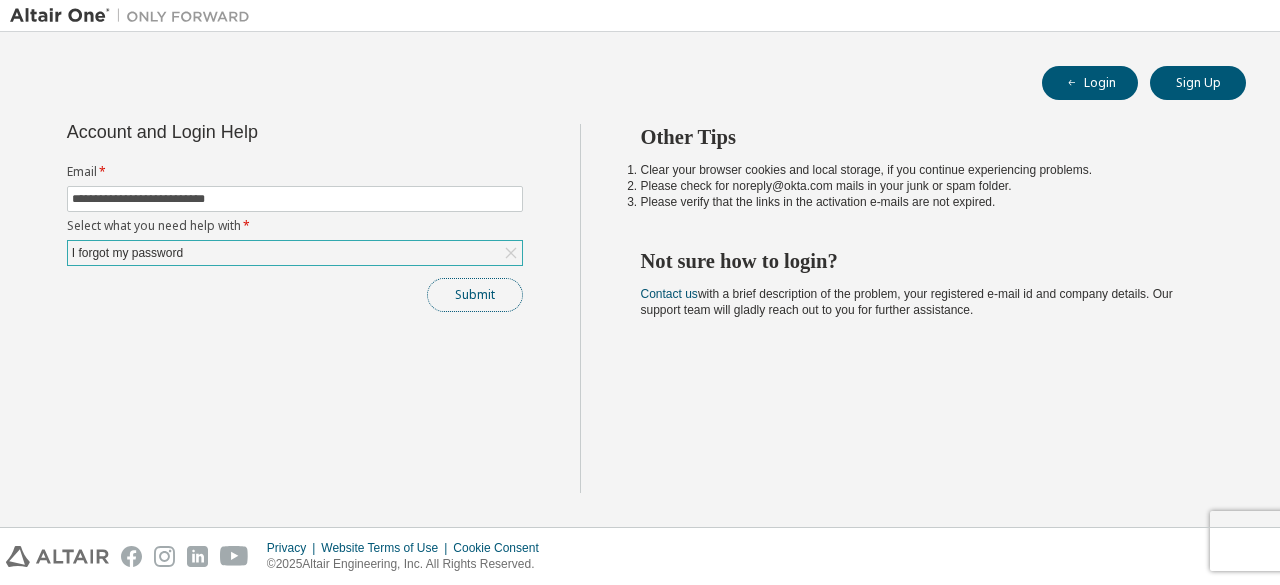 click on "Submit" at bounding box center (475, 295) 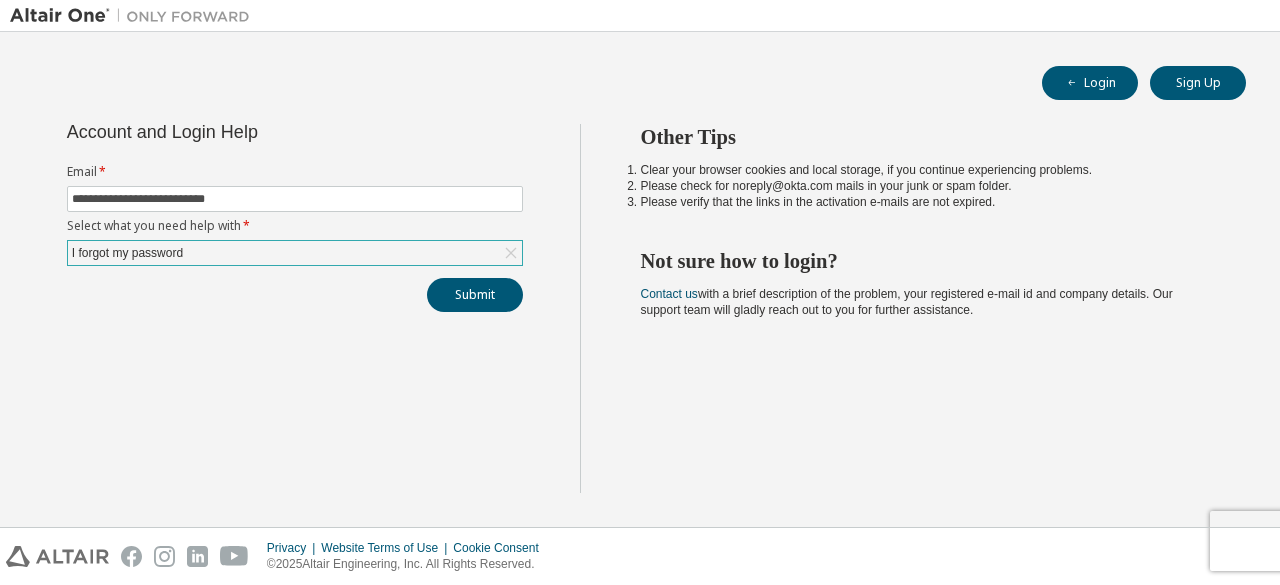 click on "I forgot my password" at bounding box center [295, 253] 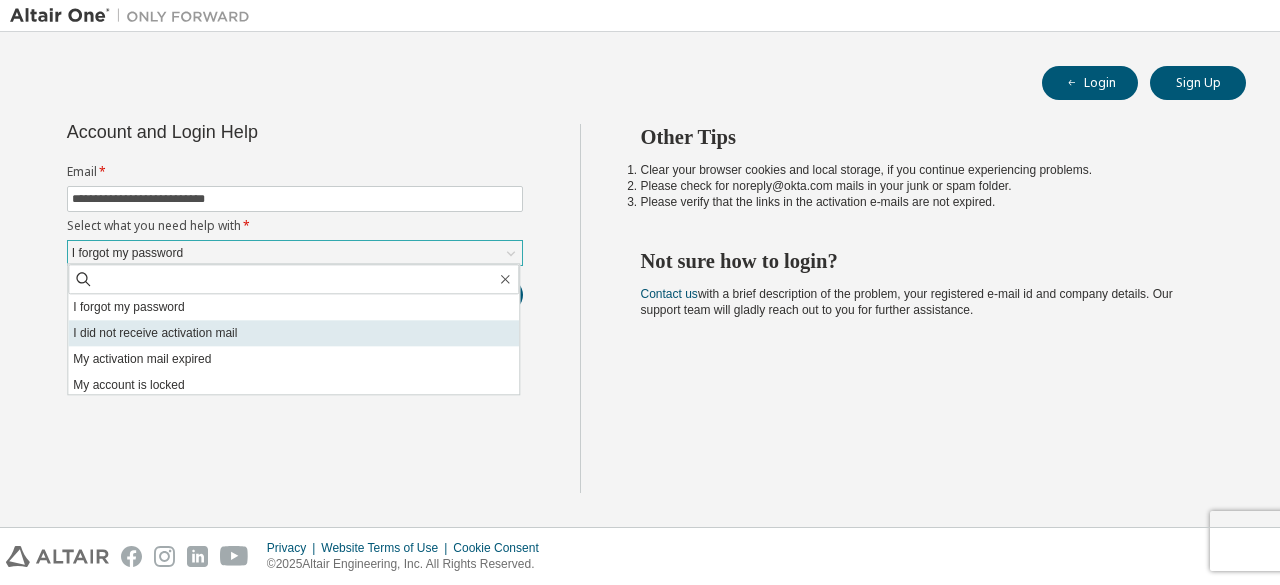 click on "I did not receive activation mail" at bounding box center (293, 333) 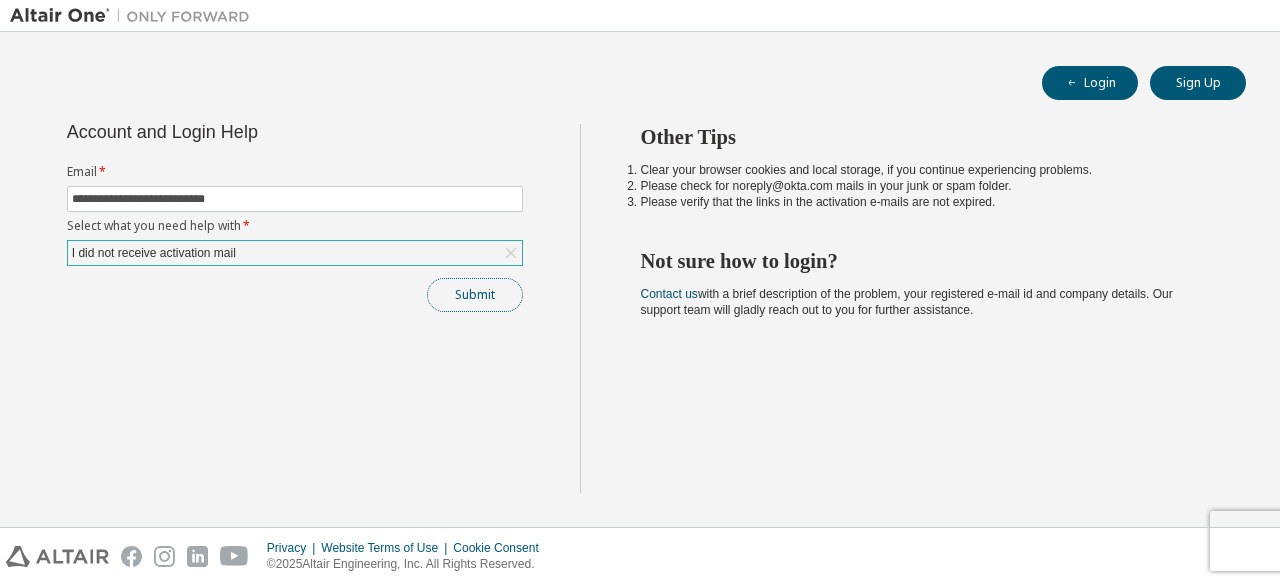 click on "Submit" at bounding box center [475, 295] 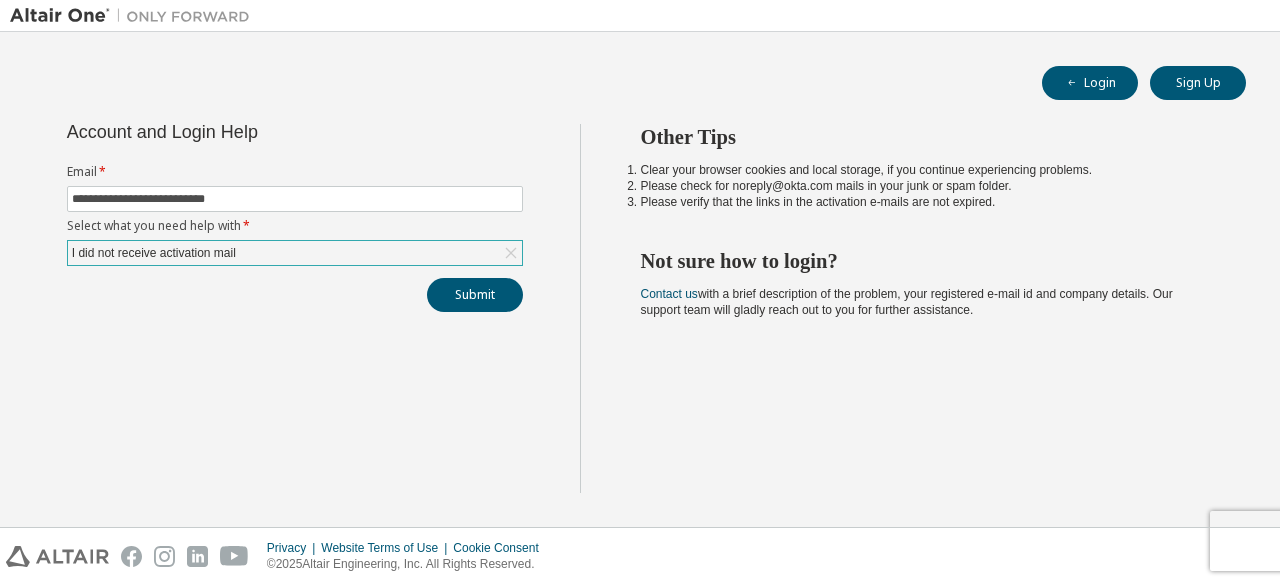click on "Login Sign Up" at bounding box center [640, 83] 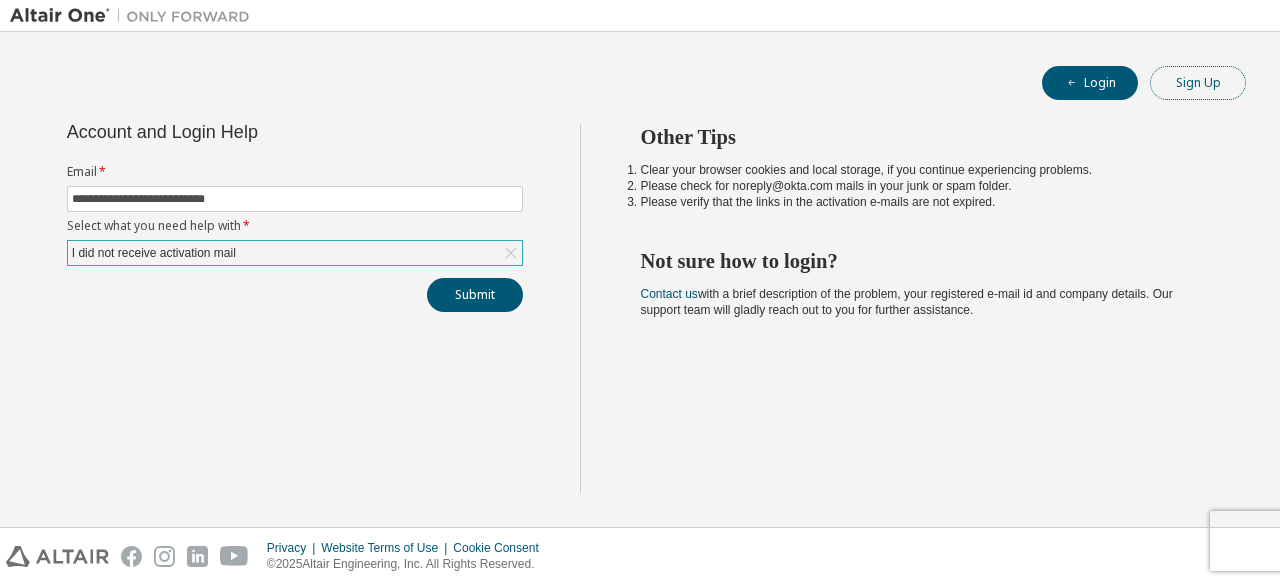 click on "Sign Up" at bounding box center [1198, 83] 